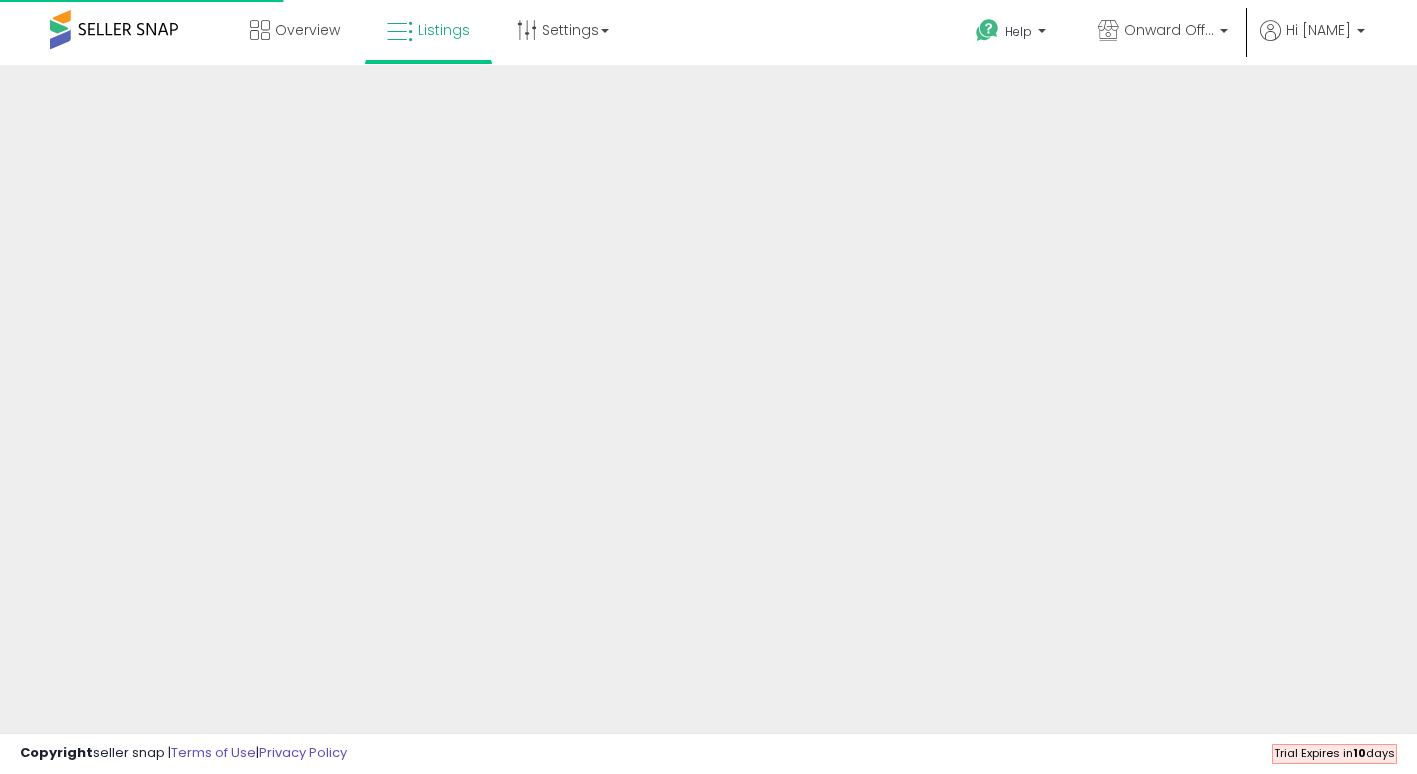 scroll, scrollTop: 0, scrollLeft: 0, axis: both 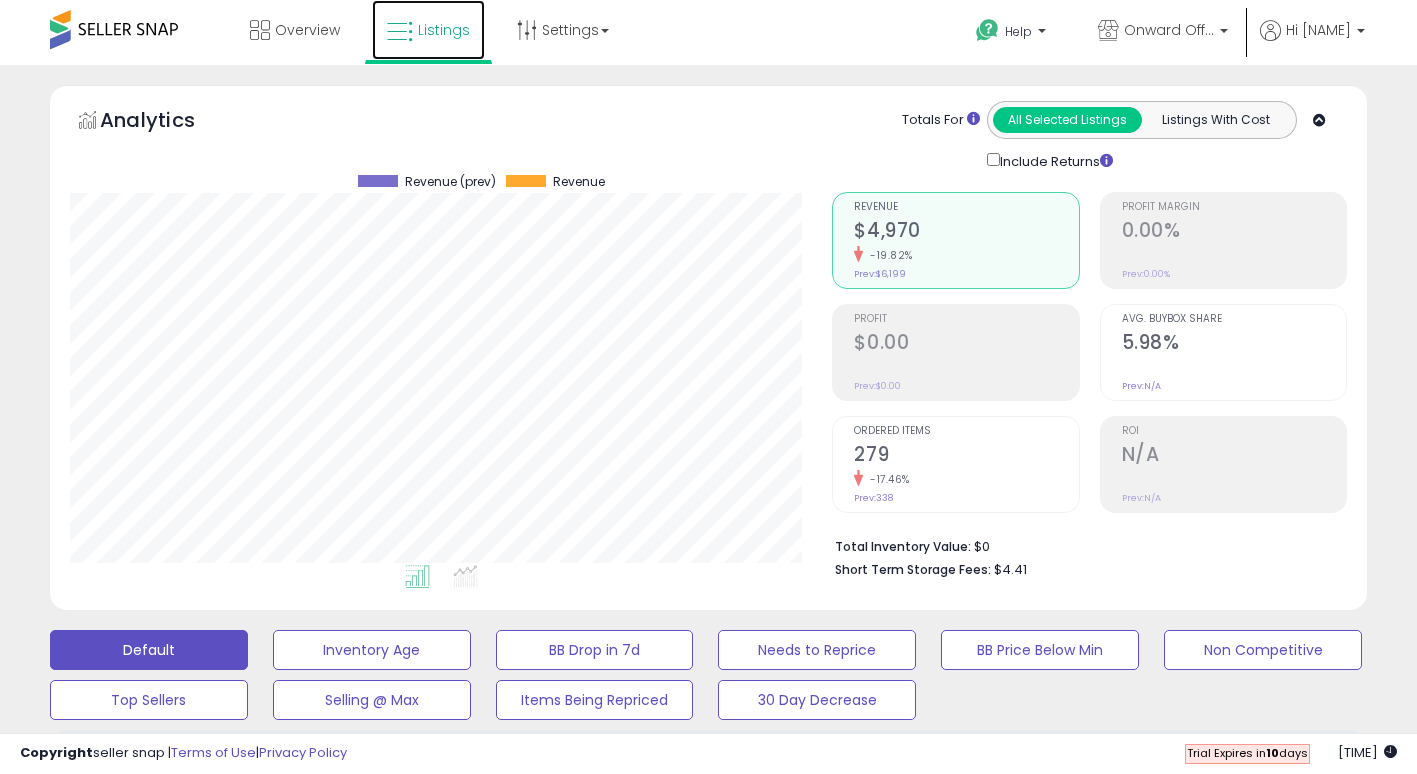 click at bounding box center [400, 32] 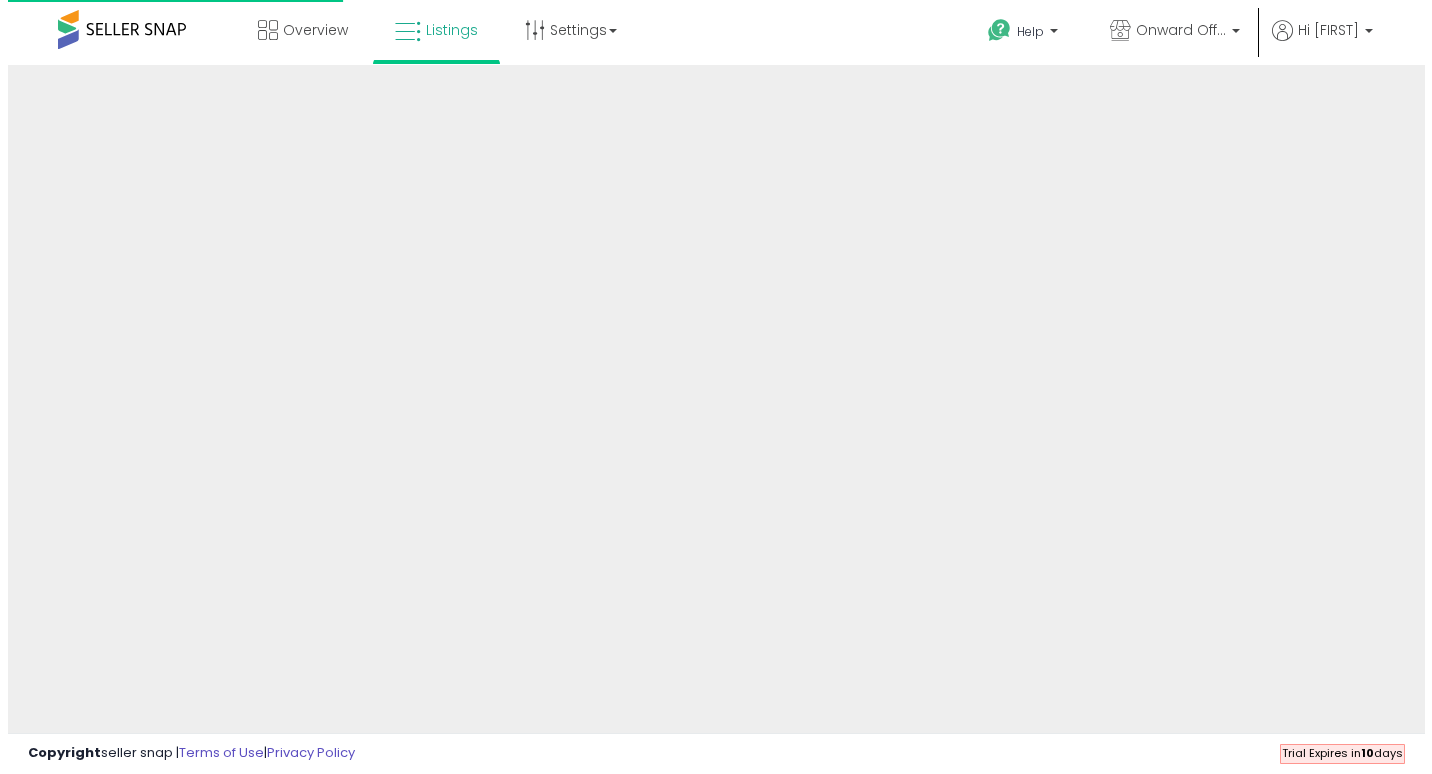 scroll, scrollTop: 103, scrollLeft: 0, axis: vertical 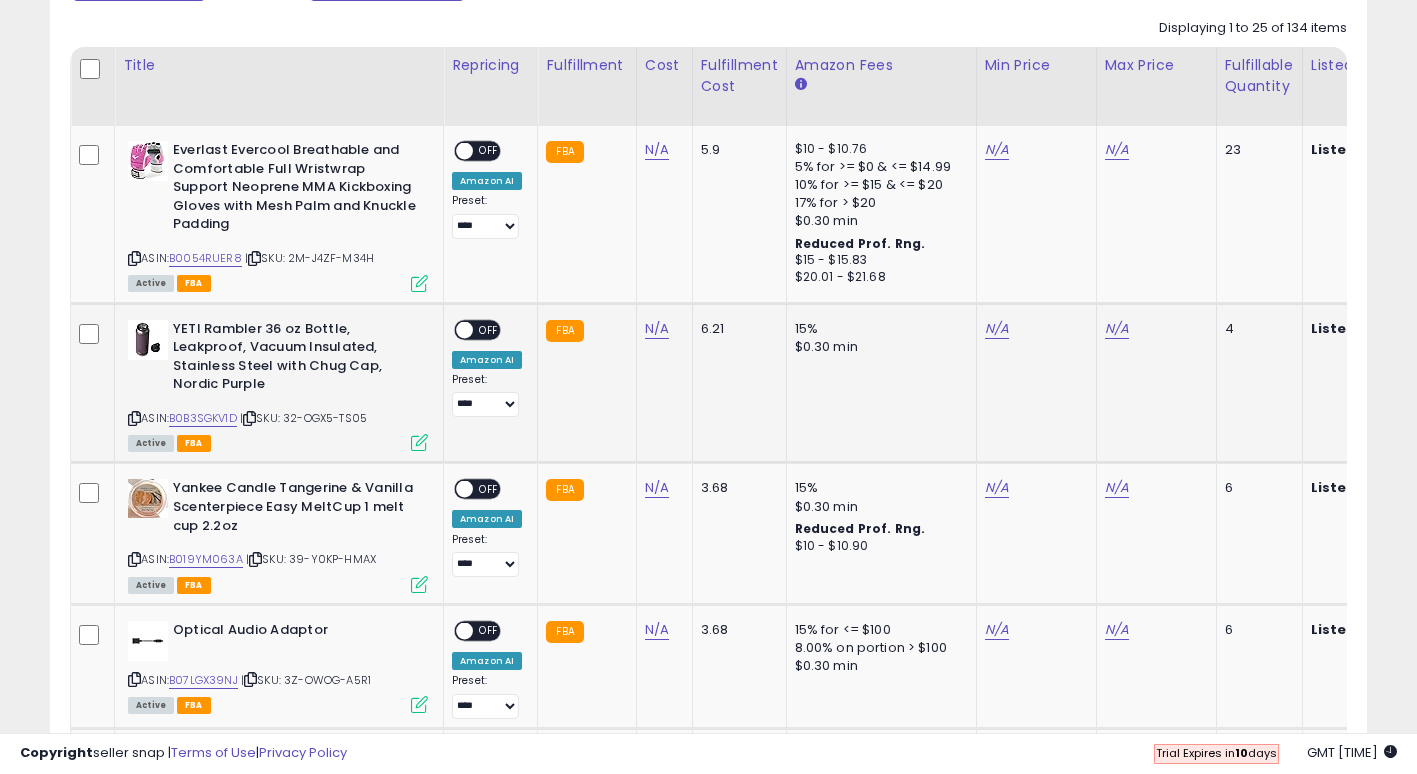 click on "OFF" at bounding box center [489, 329] 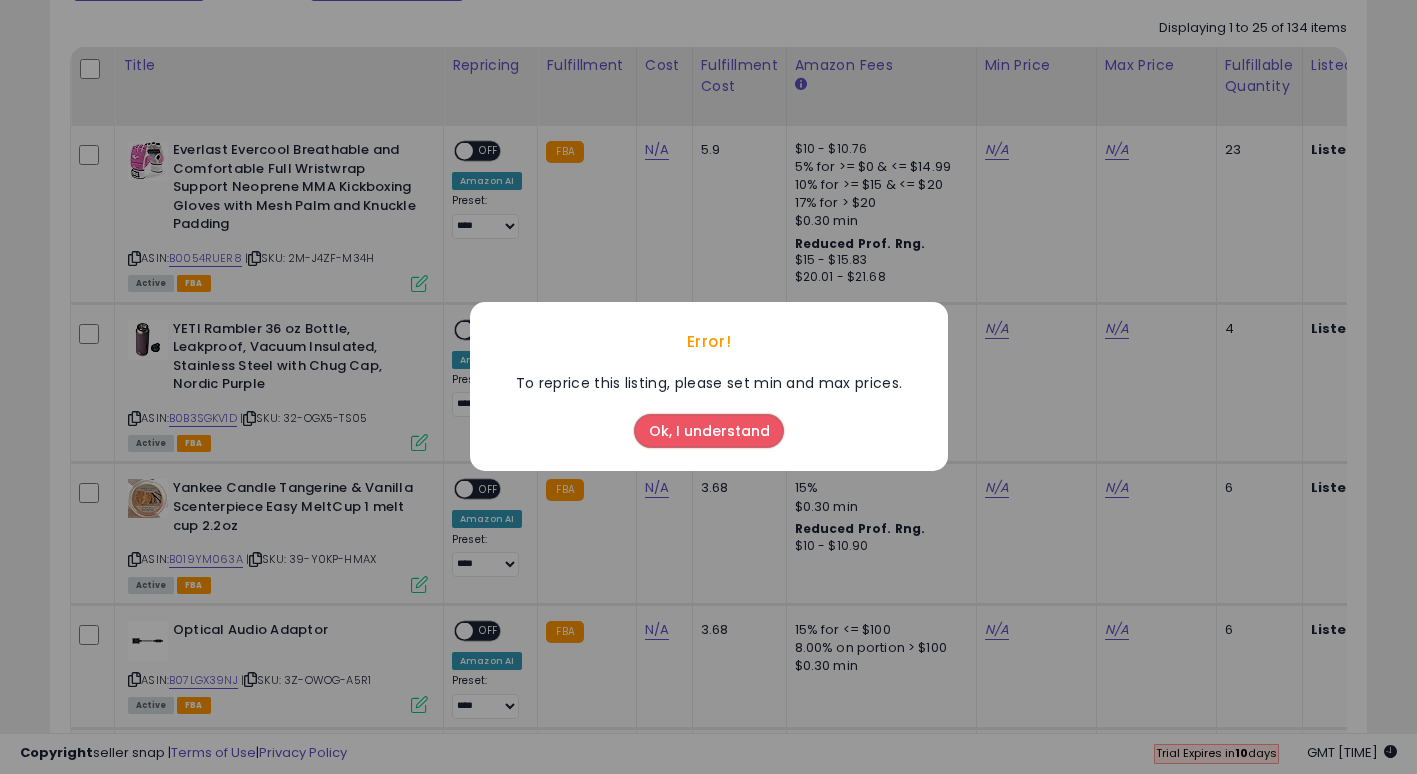 click on "Ok, I understand" at bounding box center [709, 432] 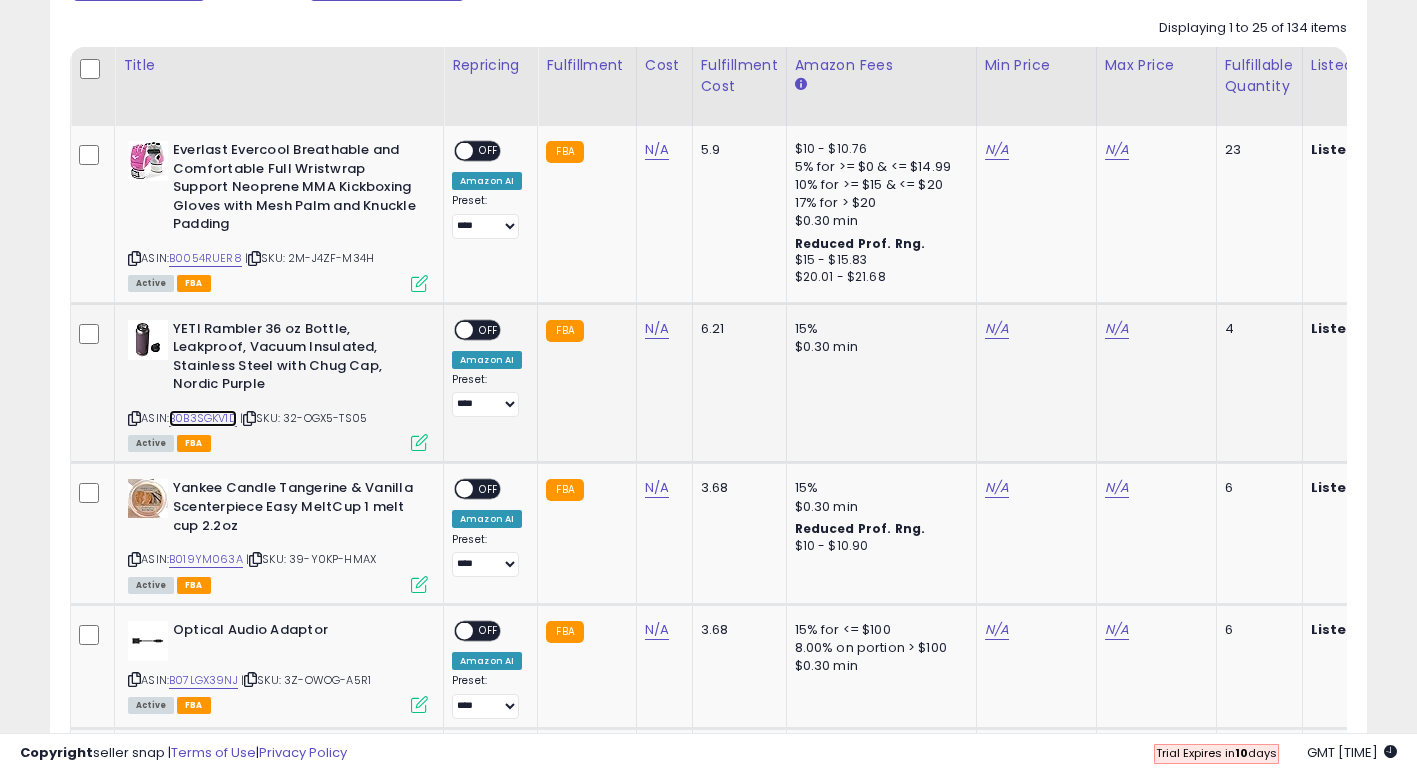 click on "B0B3SGKV1D" at bounding box center [203, 418] 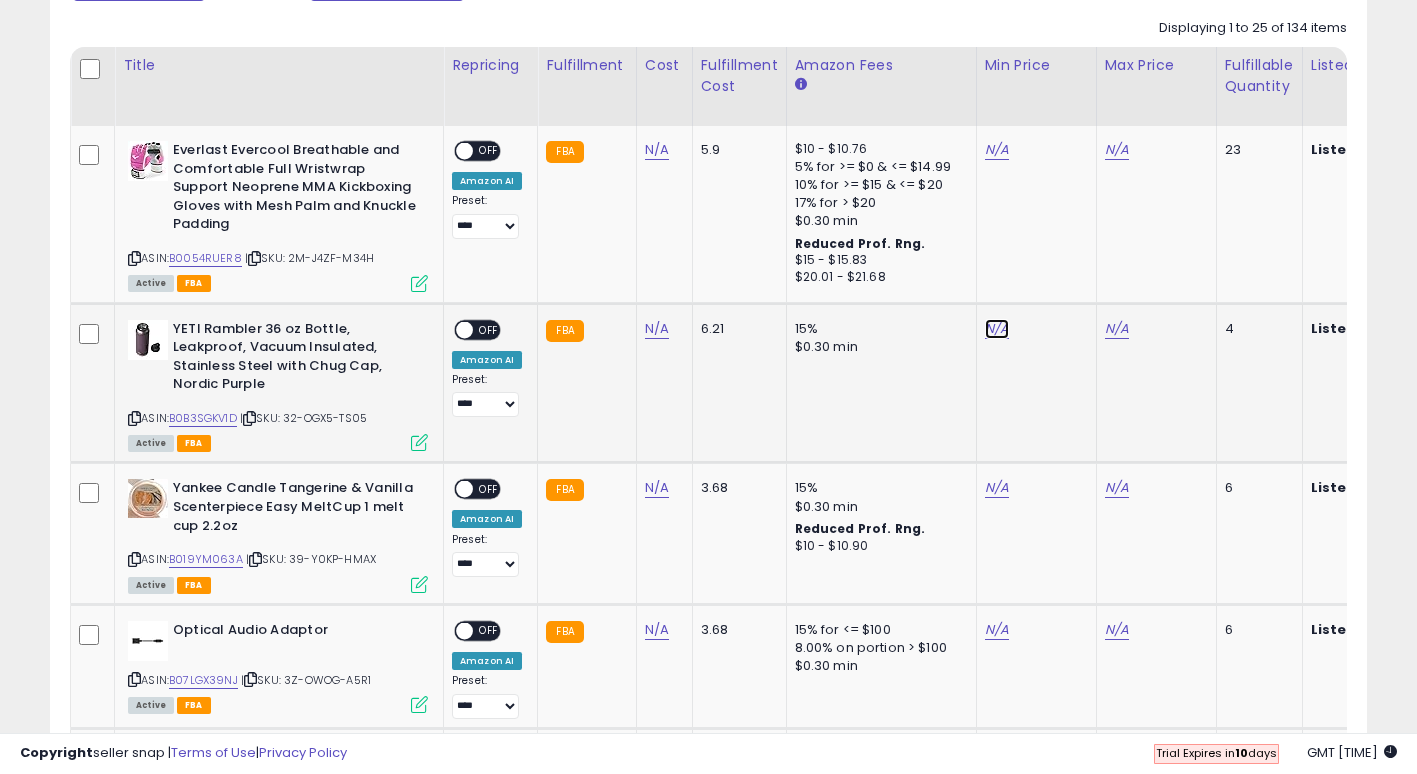 click on "N/A" at bounding box center [997, 150] 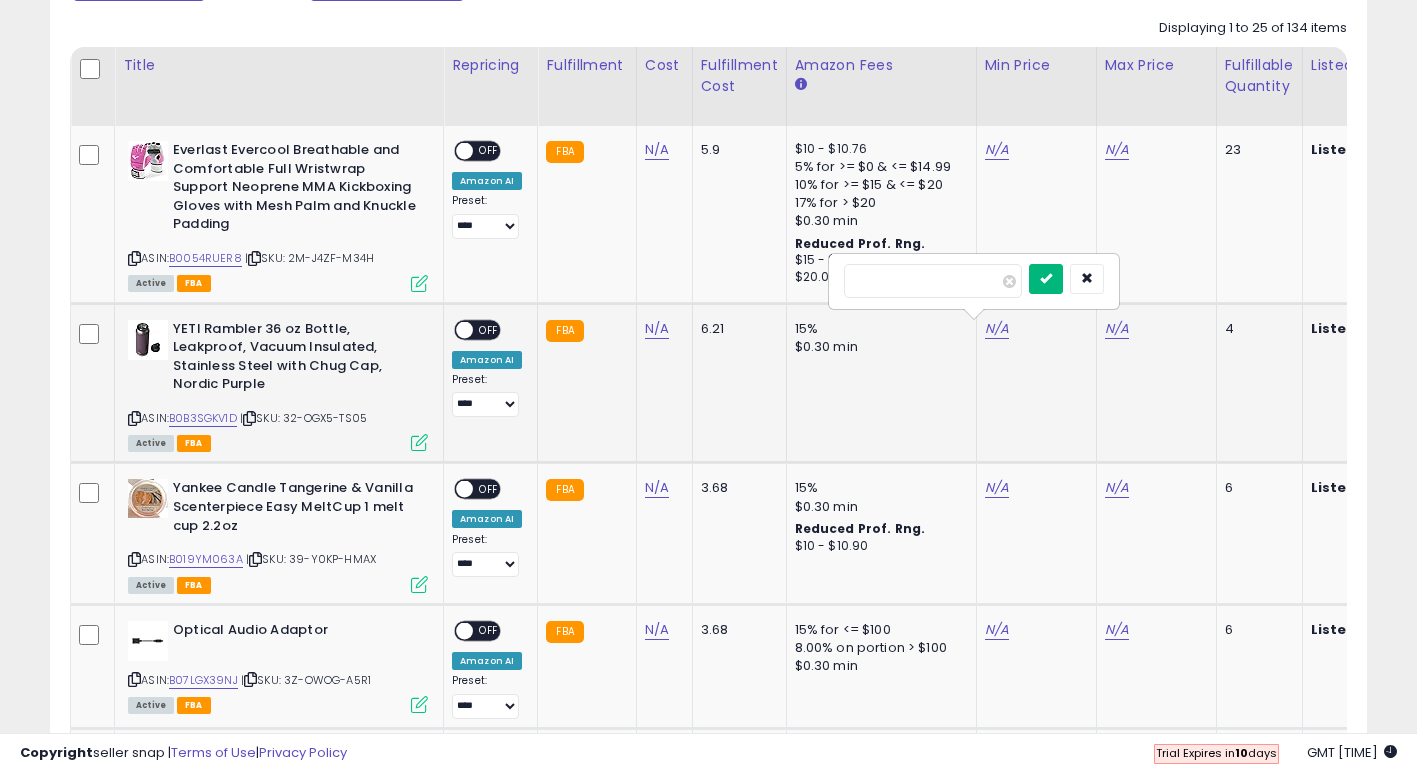 type on "*****" 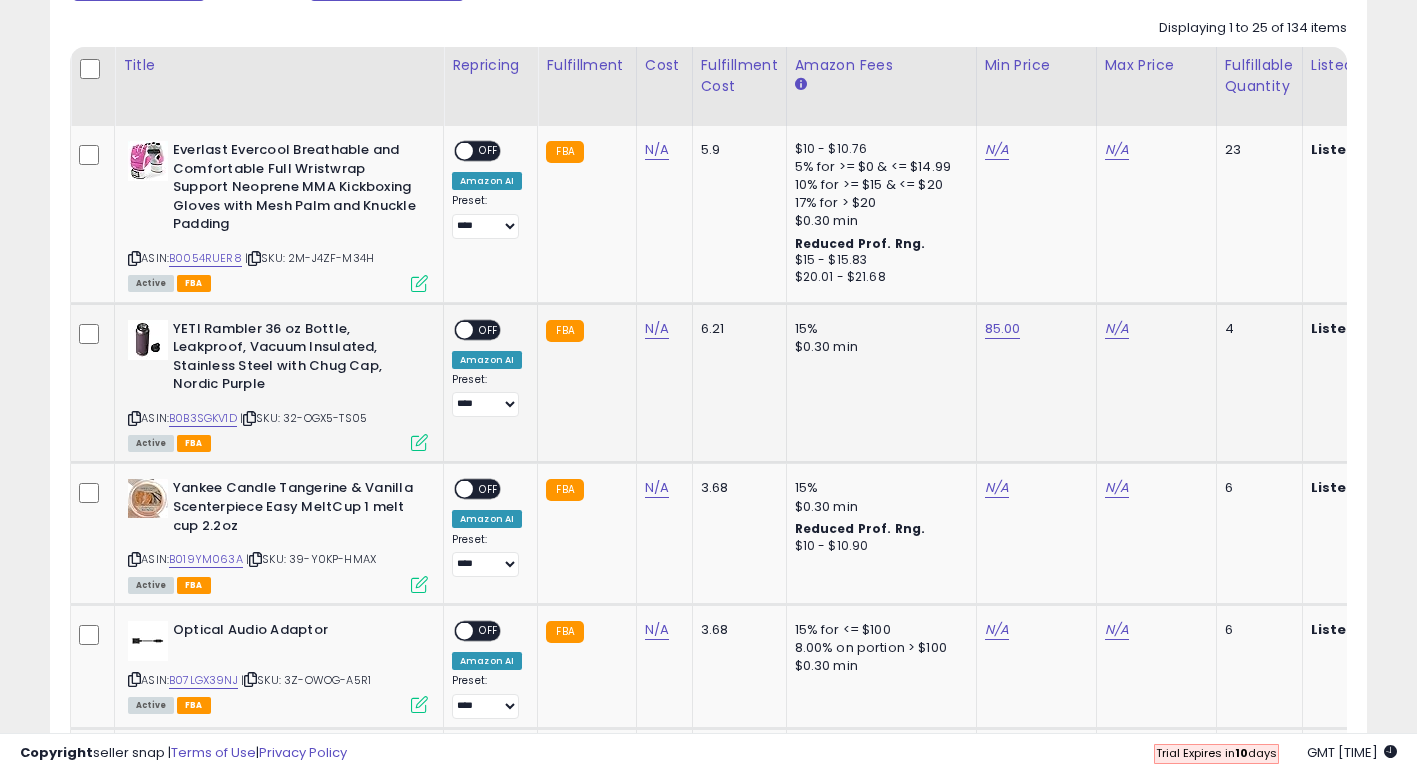 click on "OFF" at bounding box center [489, 329] 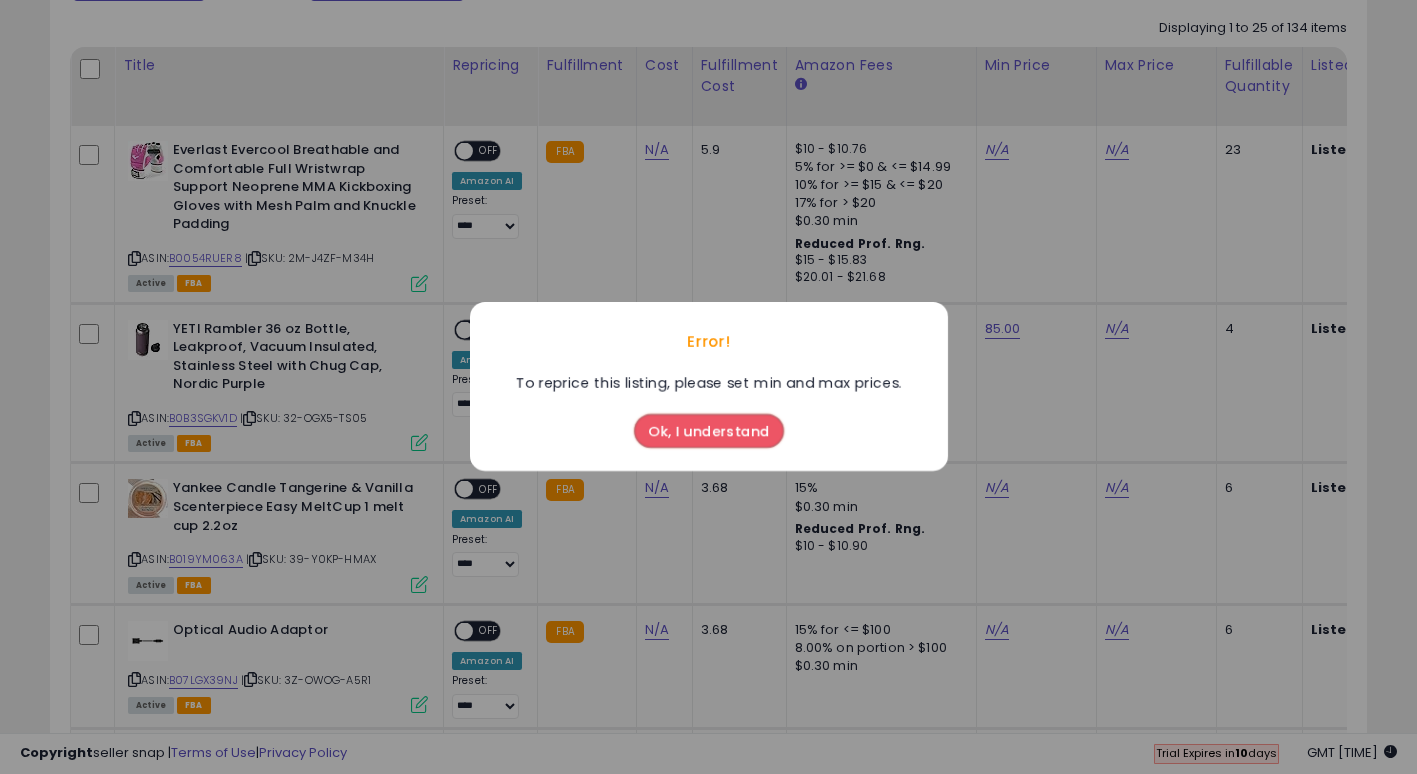 click on "Ok, I understand" at bounding box center (709, 432) 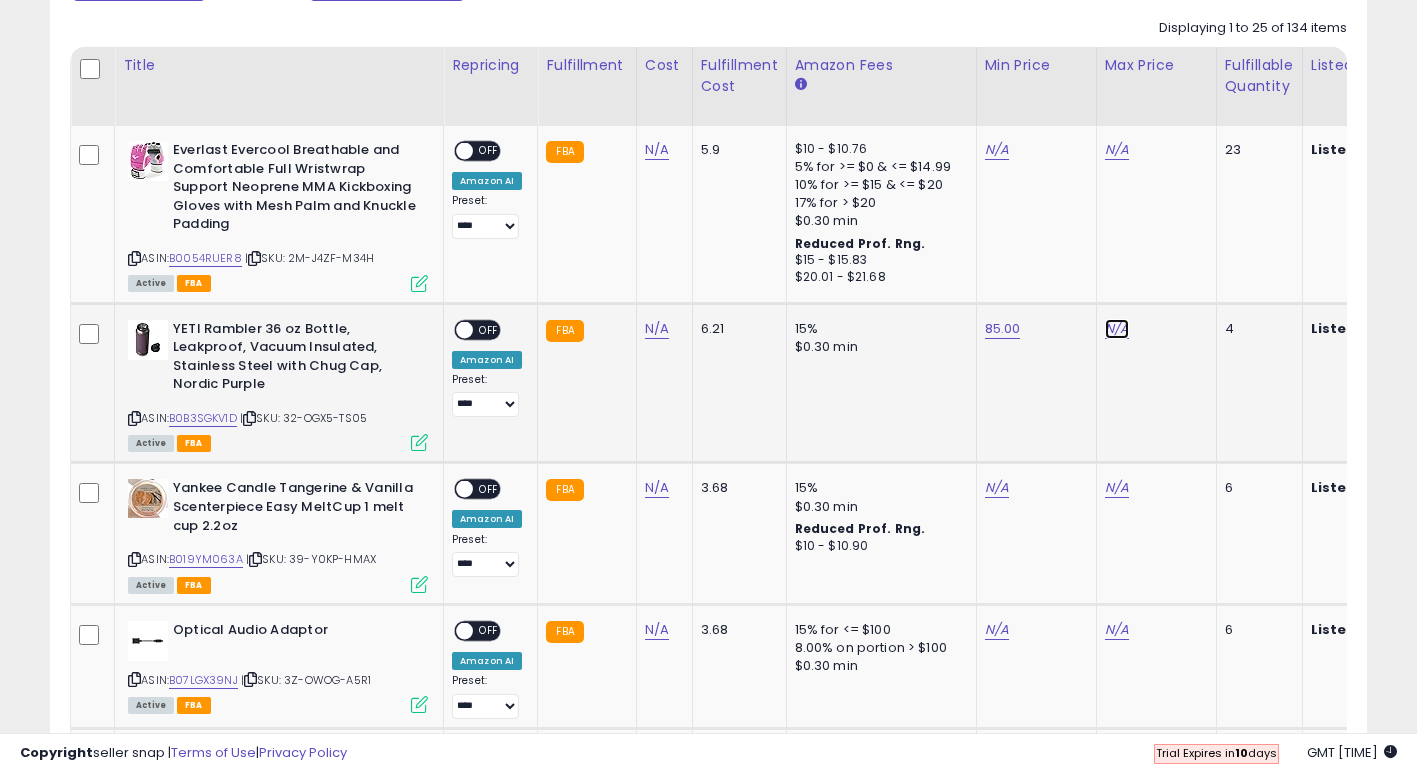 click on "N/A" at bounding box center (1117, 150) 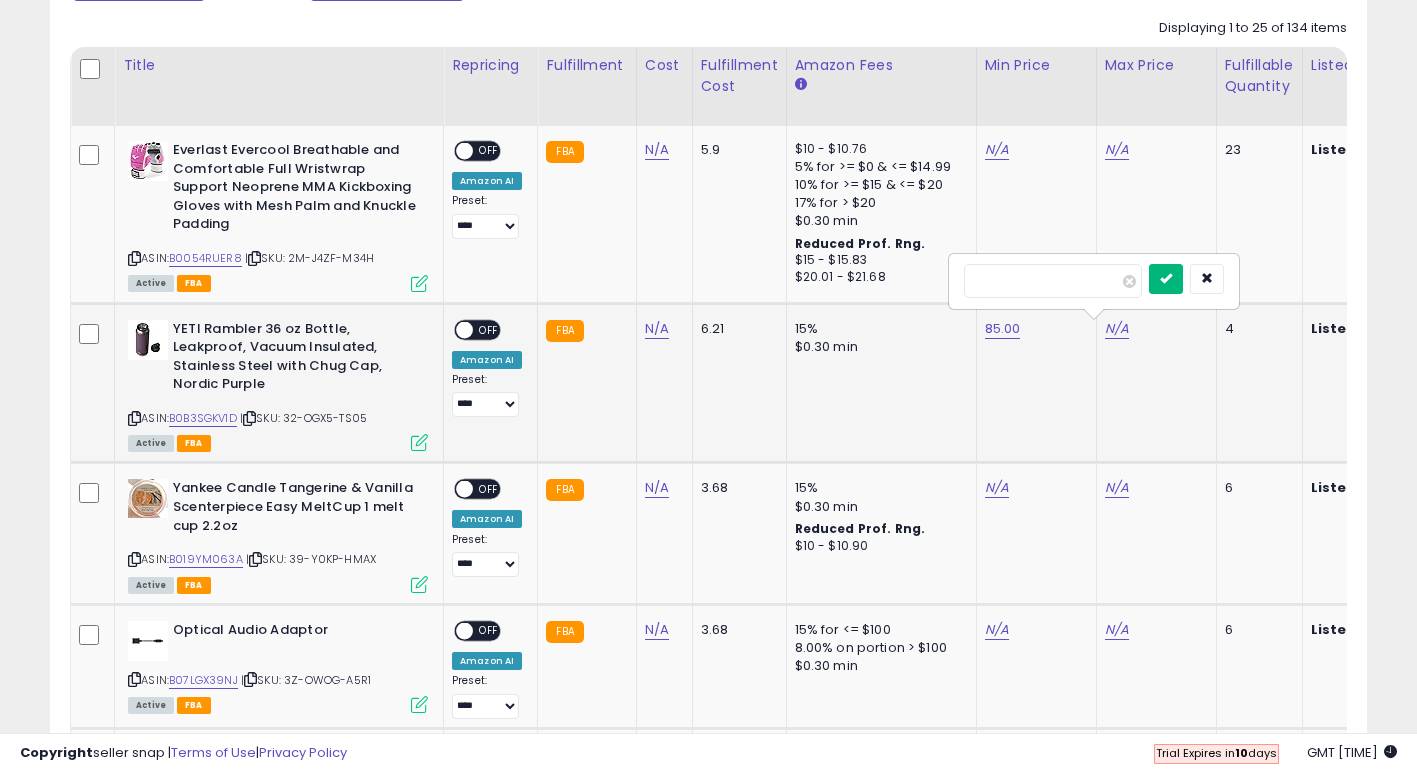 type on "*****" 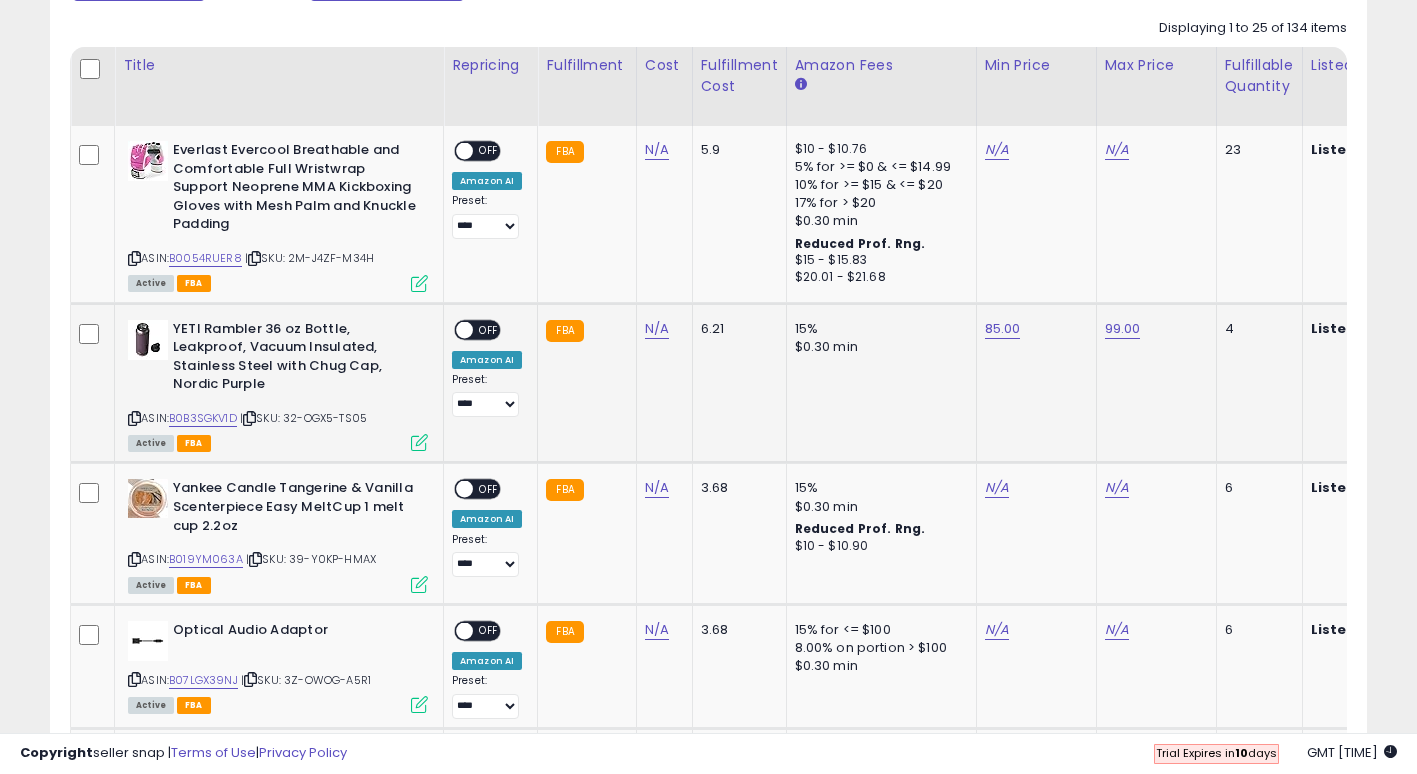 click on "OFF" at bounding box center (489, 329) 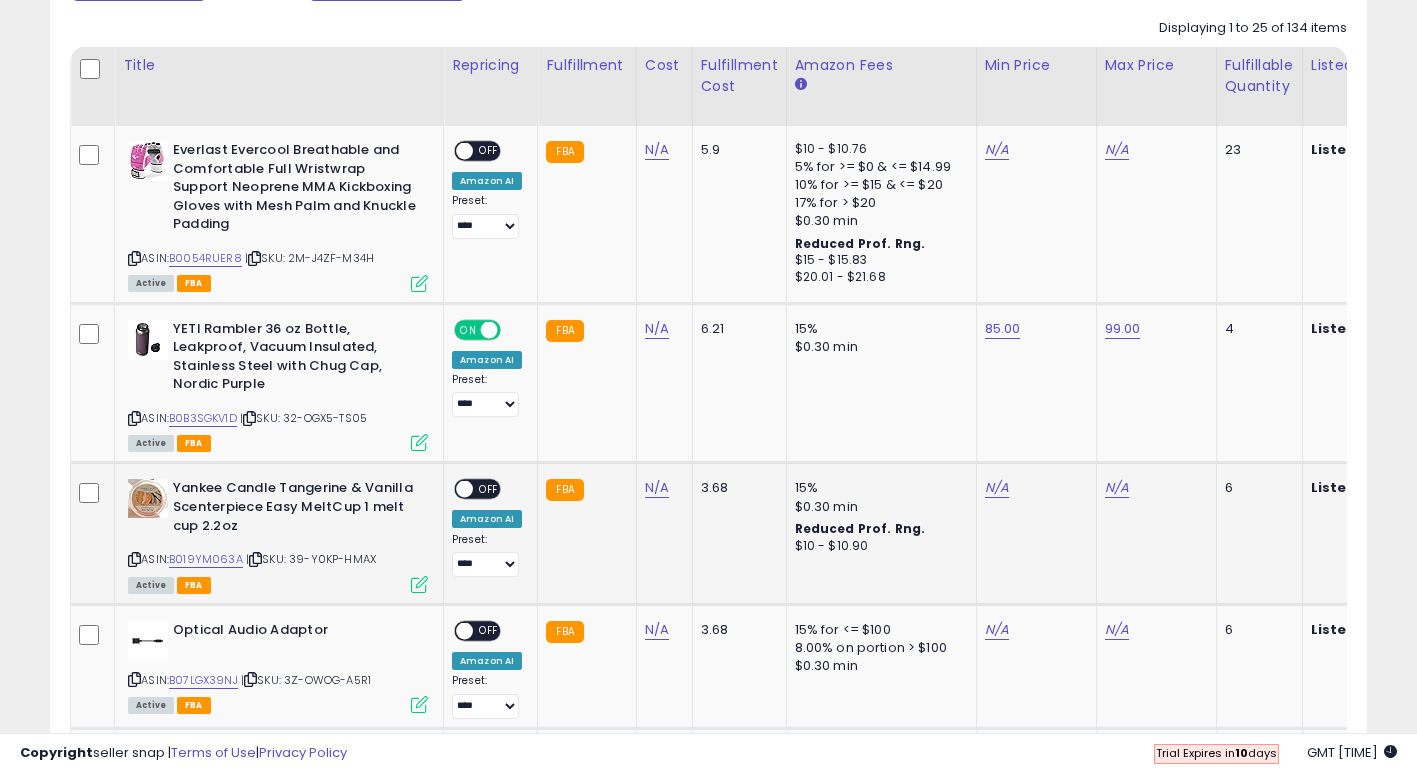 click on "Yankee Candle Tangerine & Vanilla Scenterpiece Easy MeltCup 1 melt cup 2.2oz" at bounding box center (294, 509) 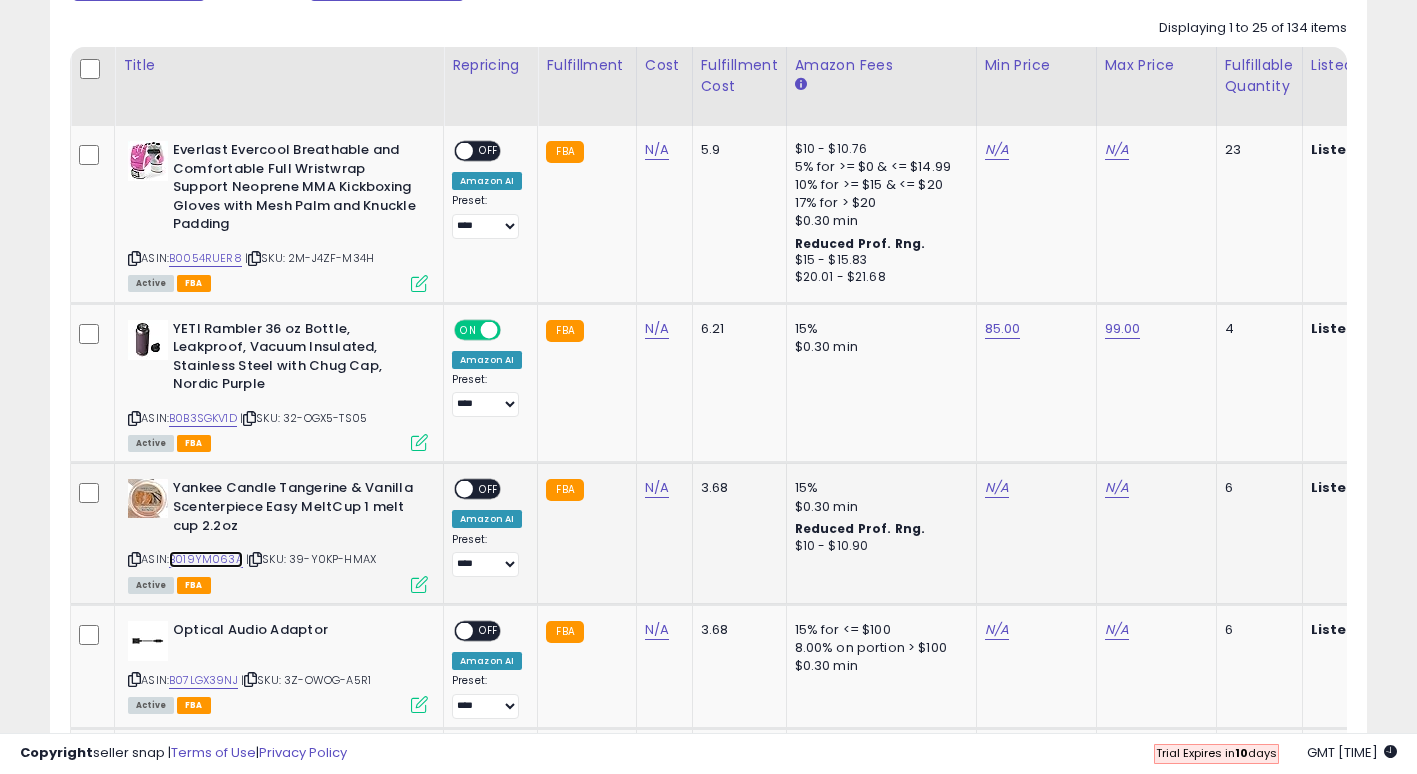 click on "B019YM063A" at bounding box center (206, 559) 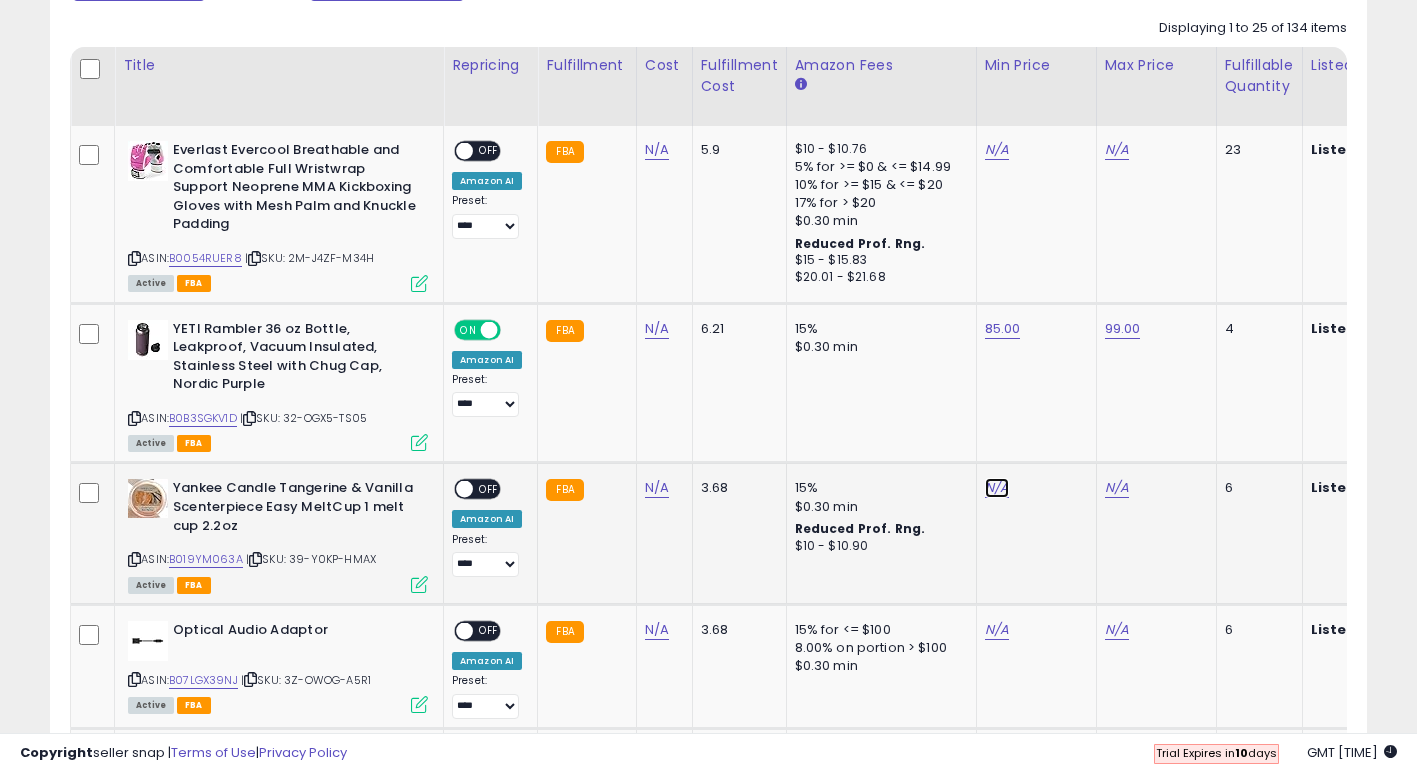 click on "N/A" at bounding box center (997, 150) 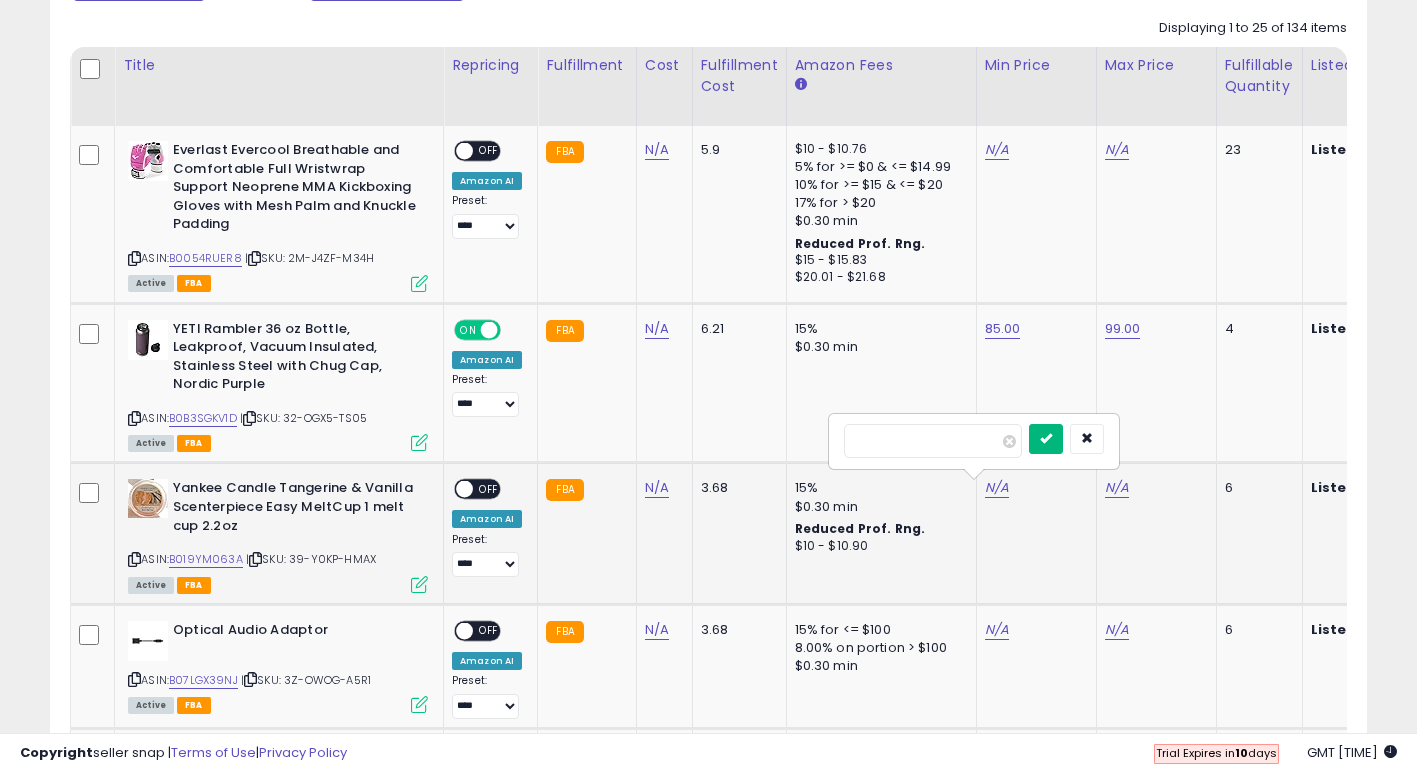 type on "****" 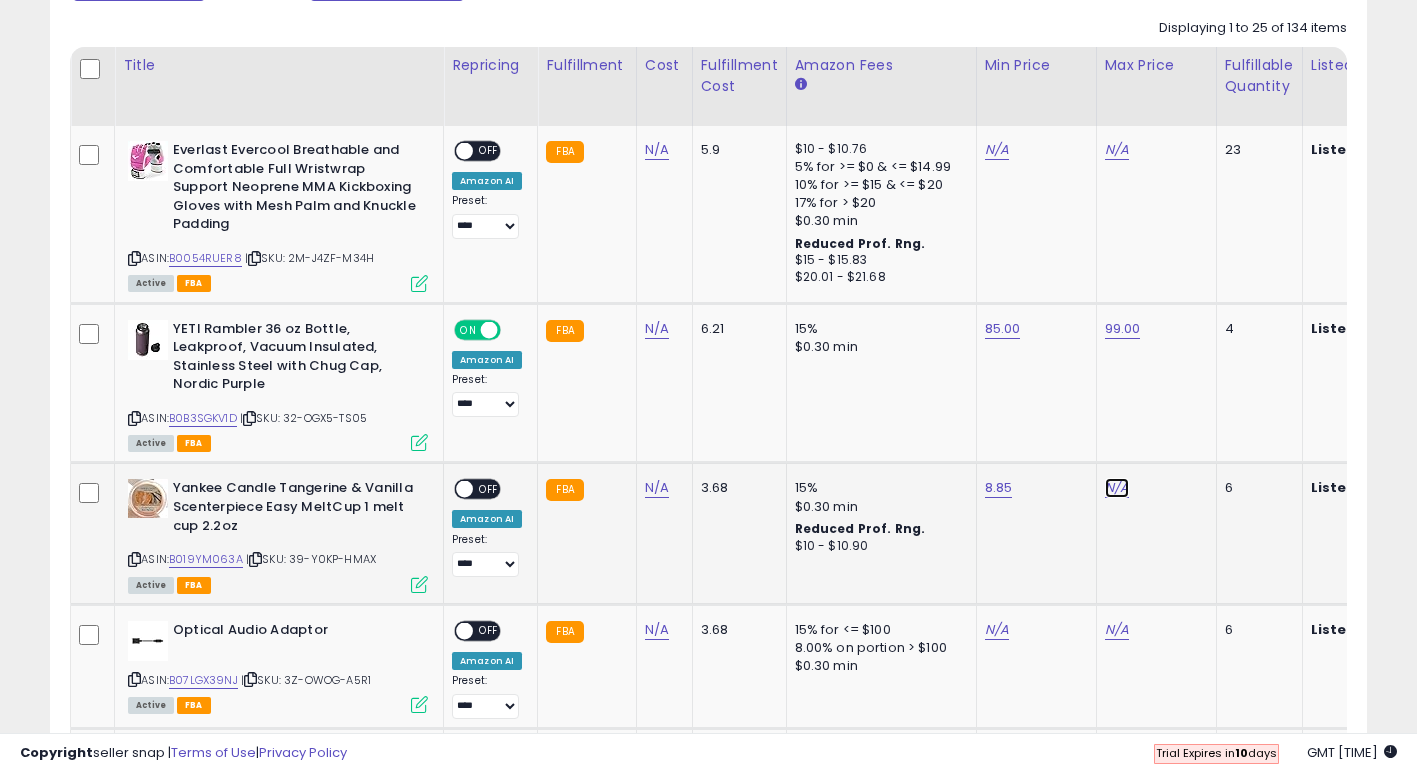 click on "N/A" at bounding box center (1117, 150) 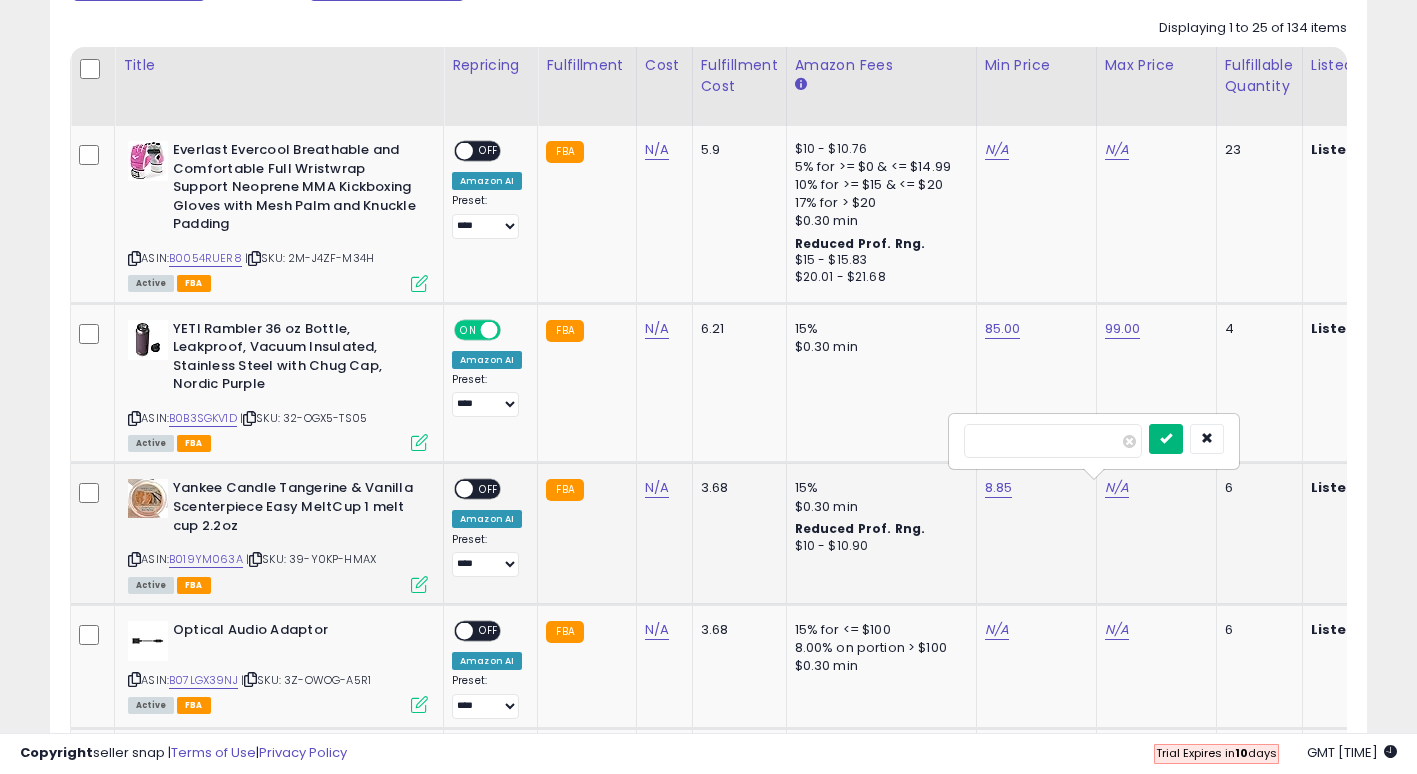 type on "*****" 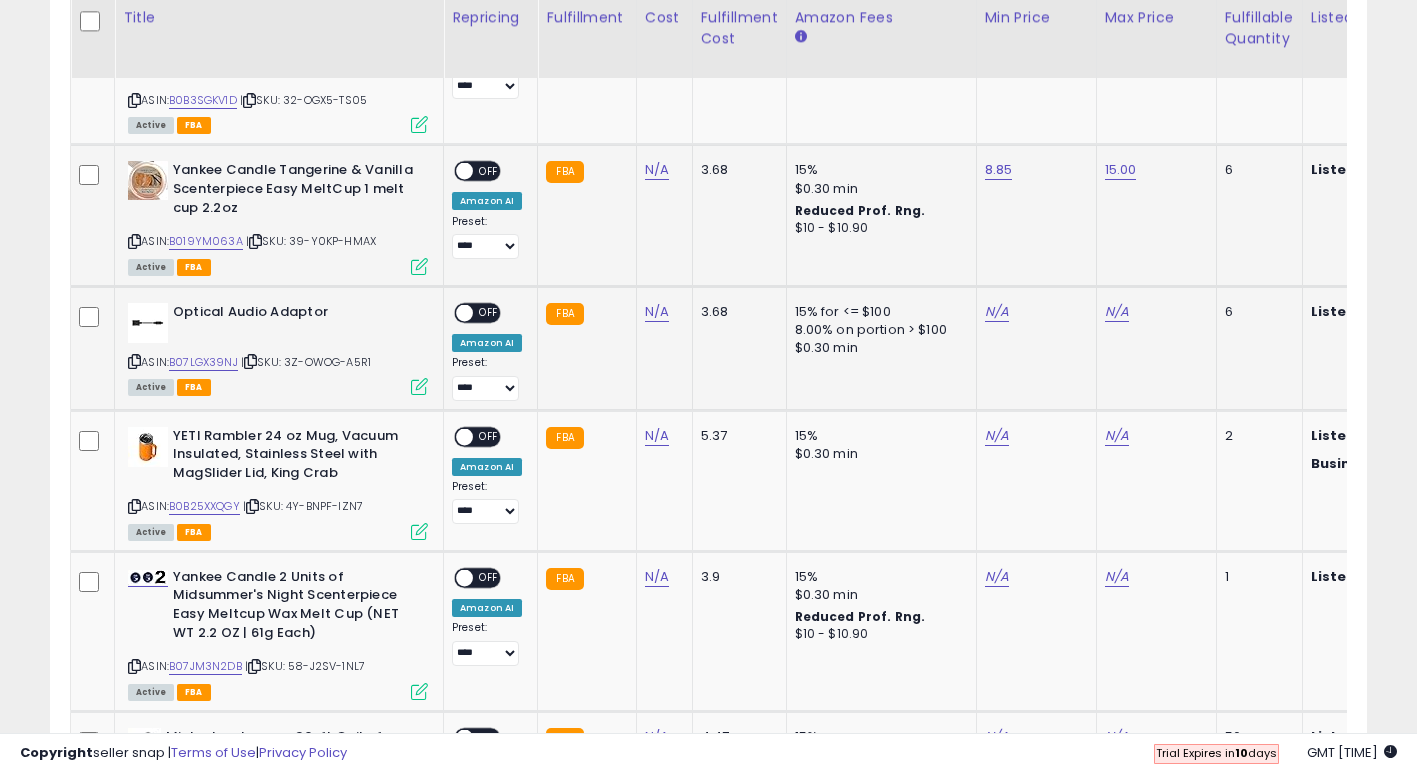 scroll, scrollTop: 1243, scrollLeft: 0, axis: vertical 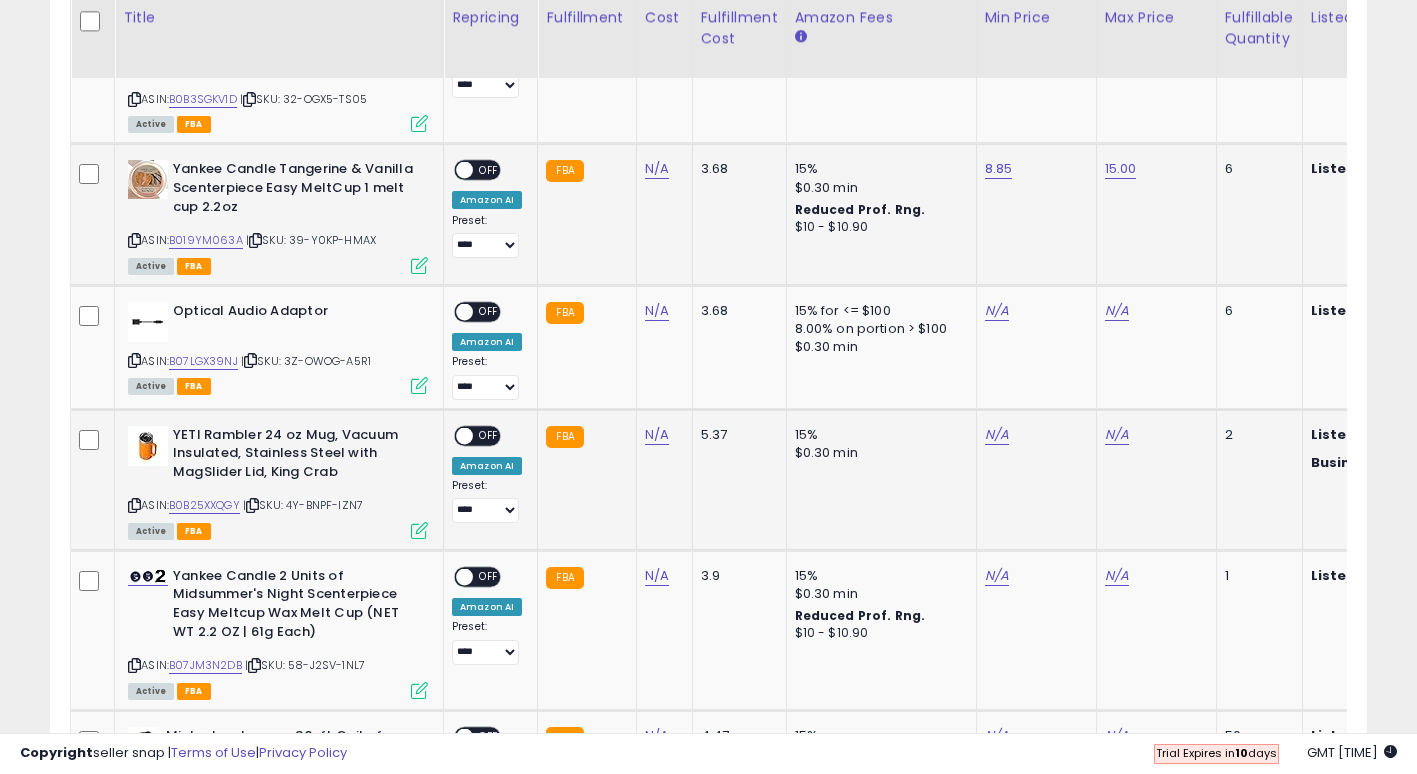 click on "OFF" at bounding box center [489, 435] 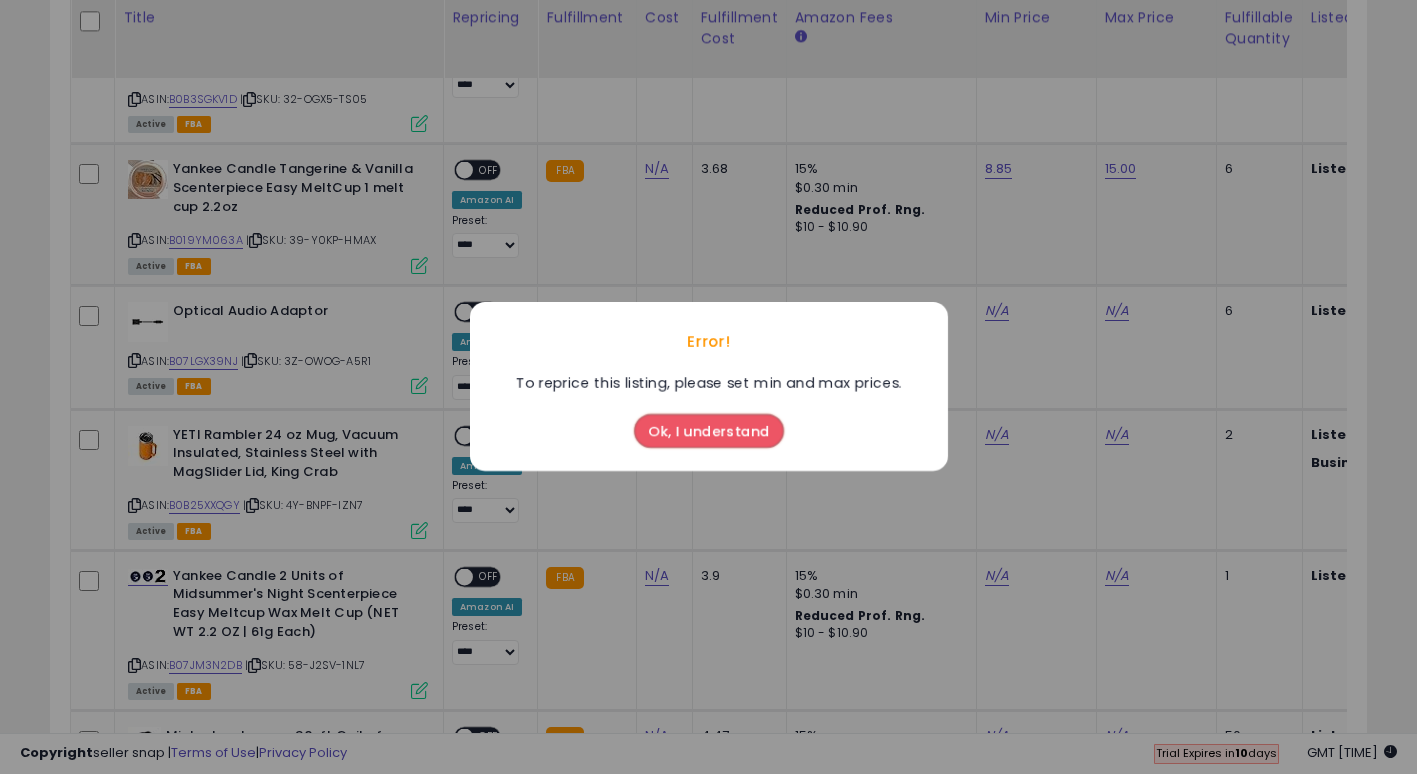click on "Ok, I understand" at bounding box center (709, 432) 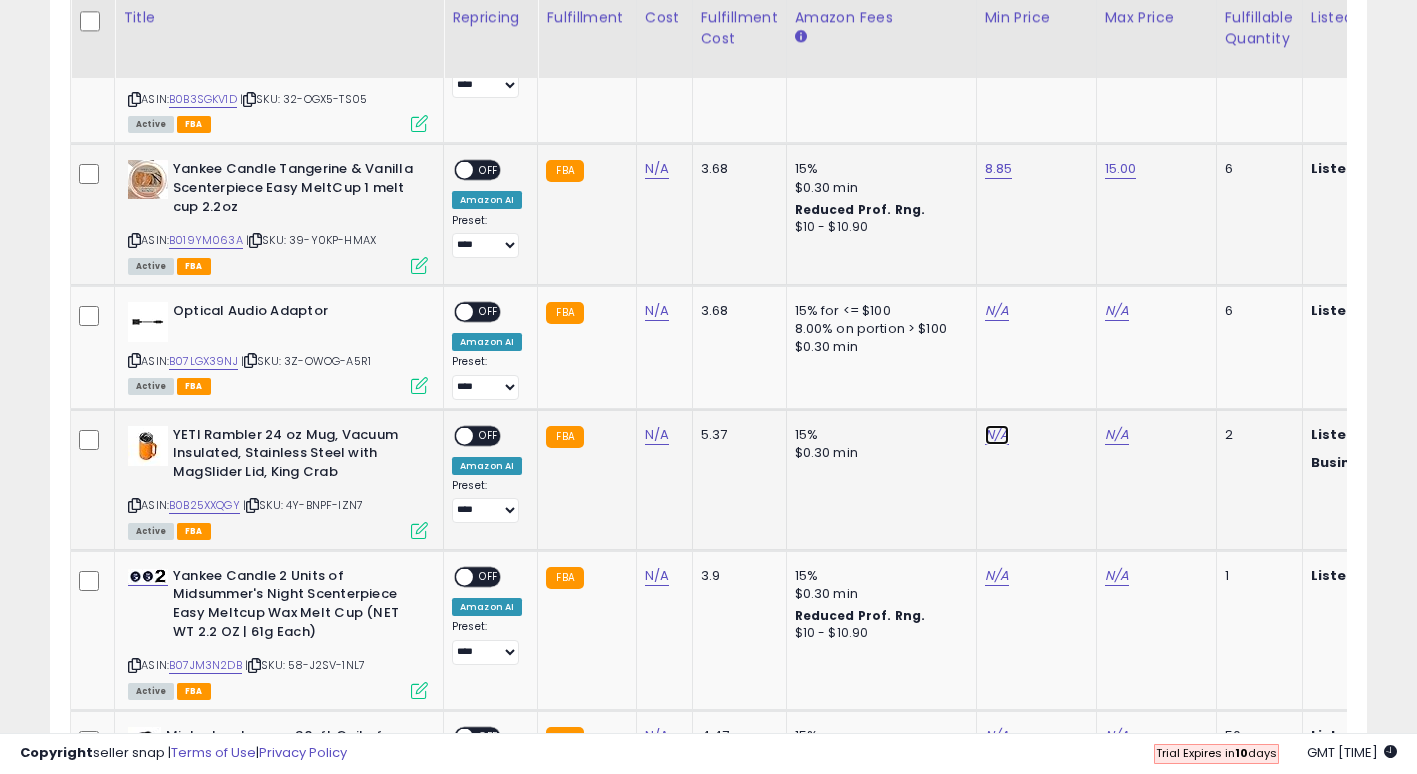 click on "N/A" at bounding box center (997, -169) 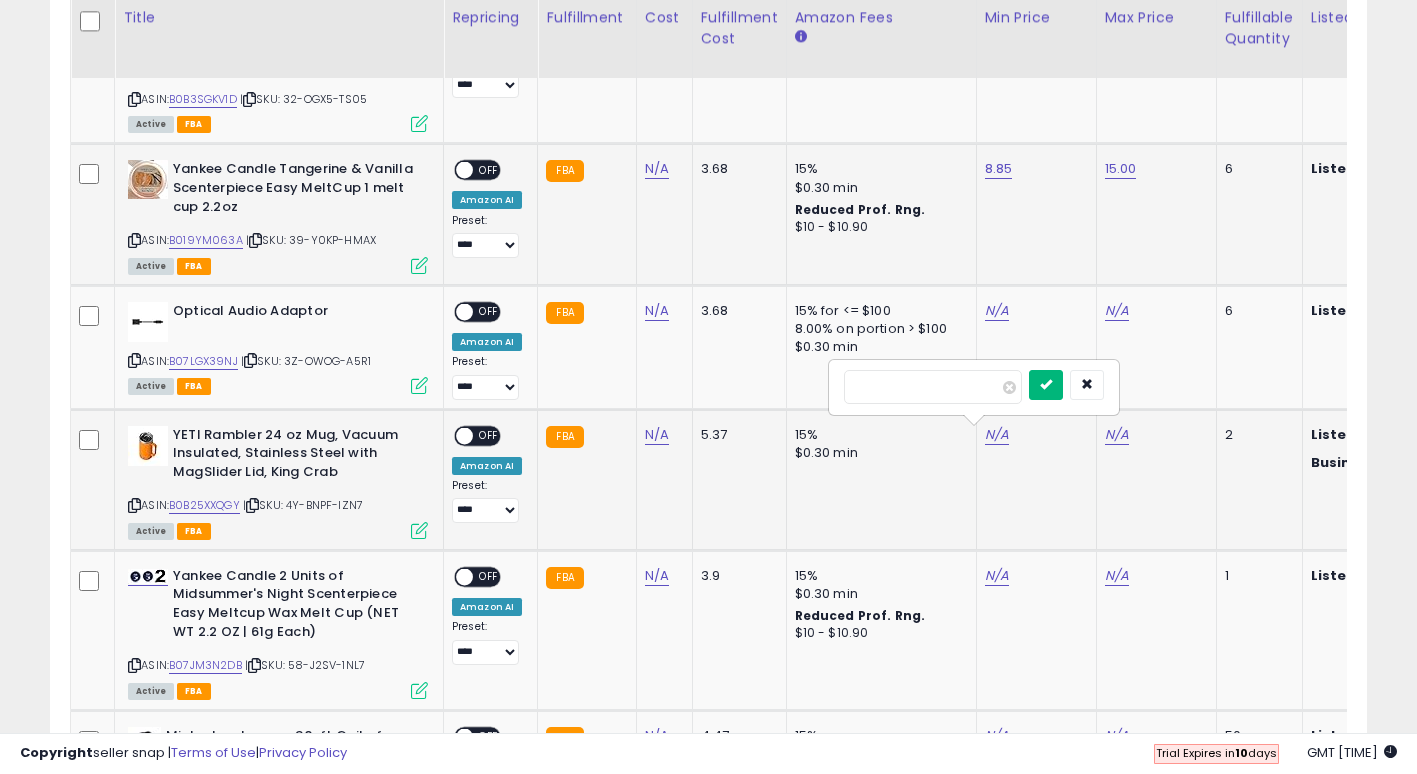 type on "******" 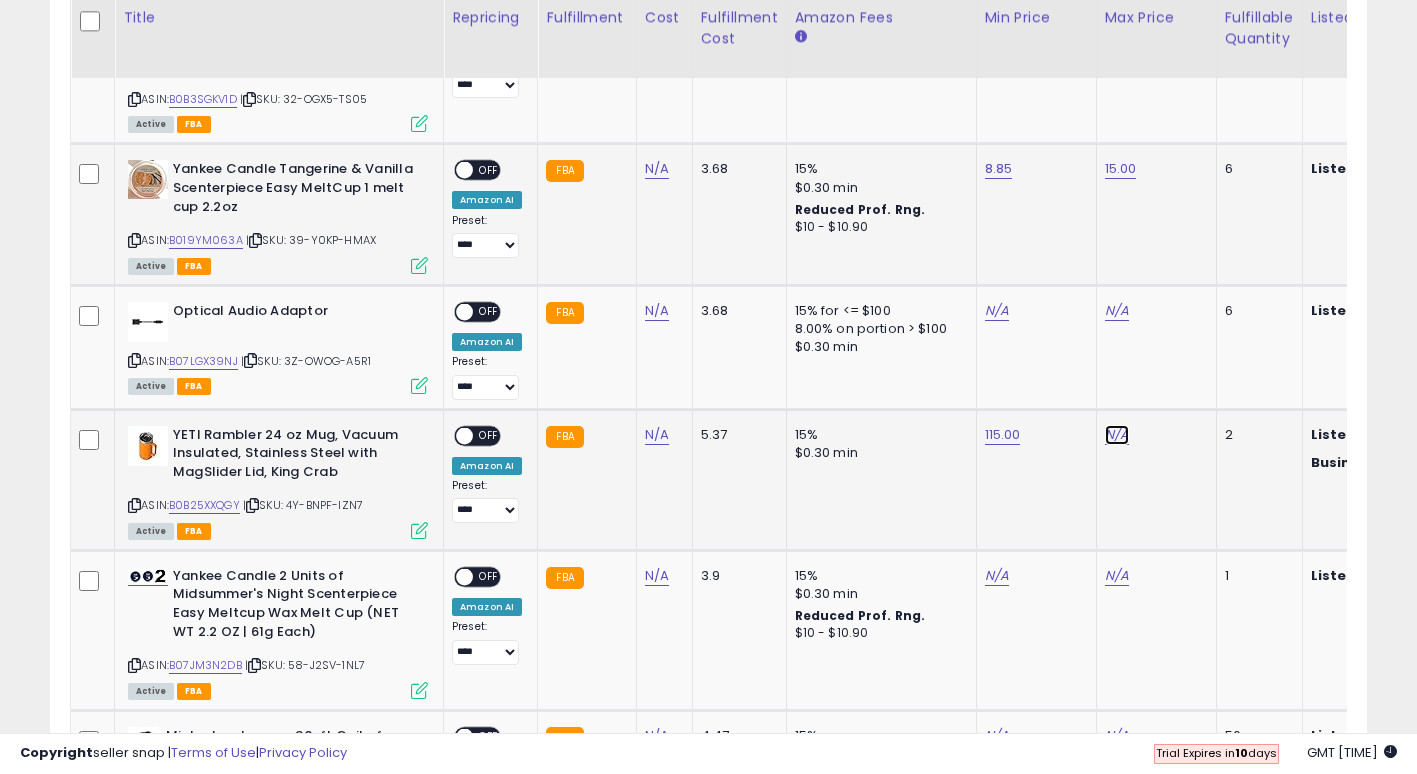 click on "N/A" at bounding box center [1117, -169] 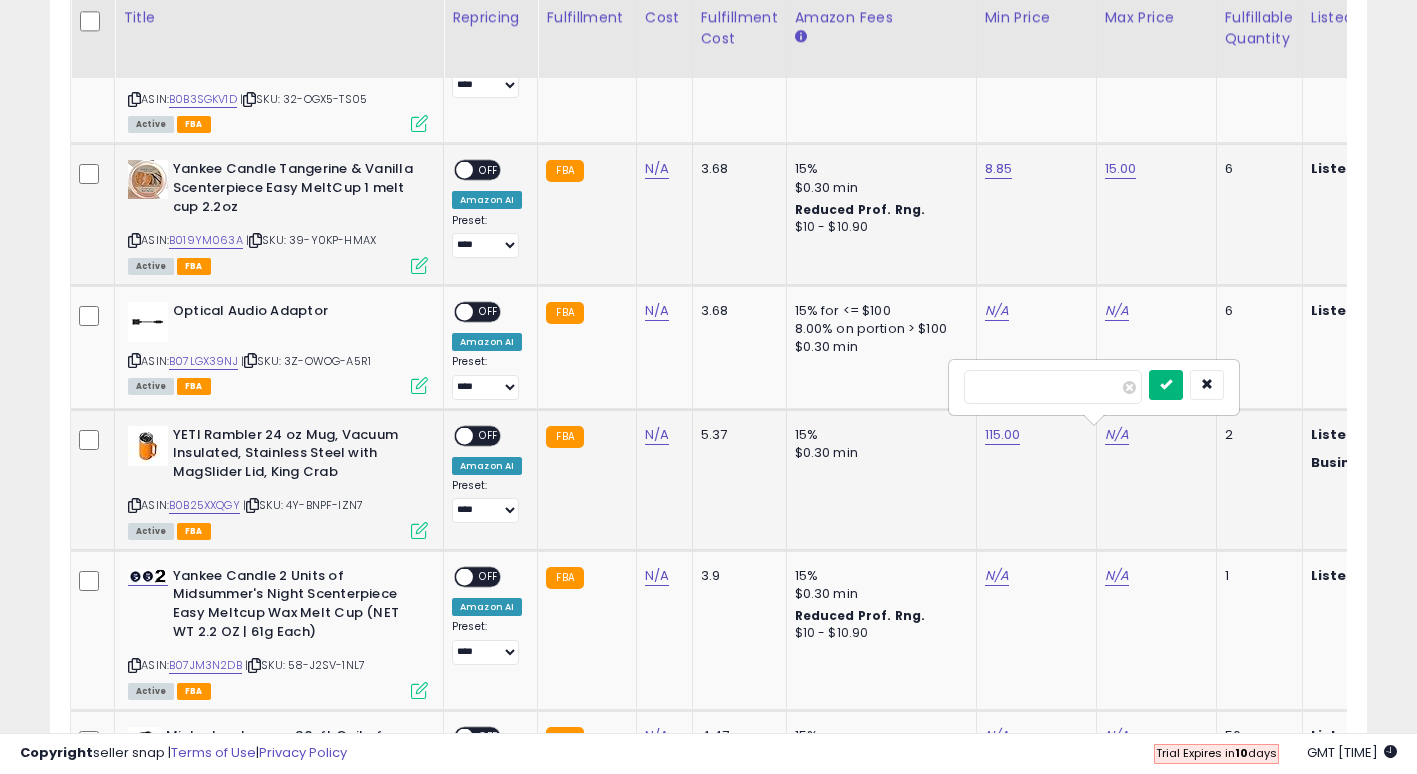 type on "***" 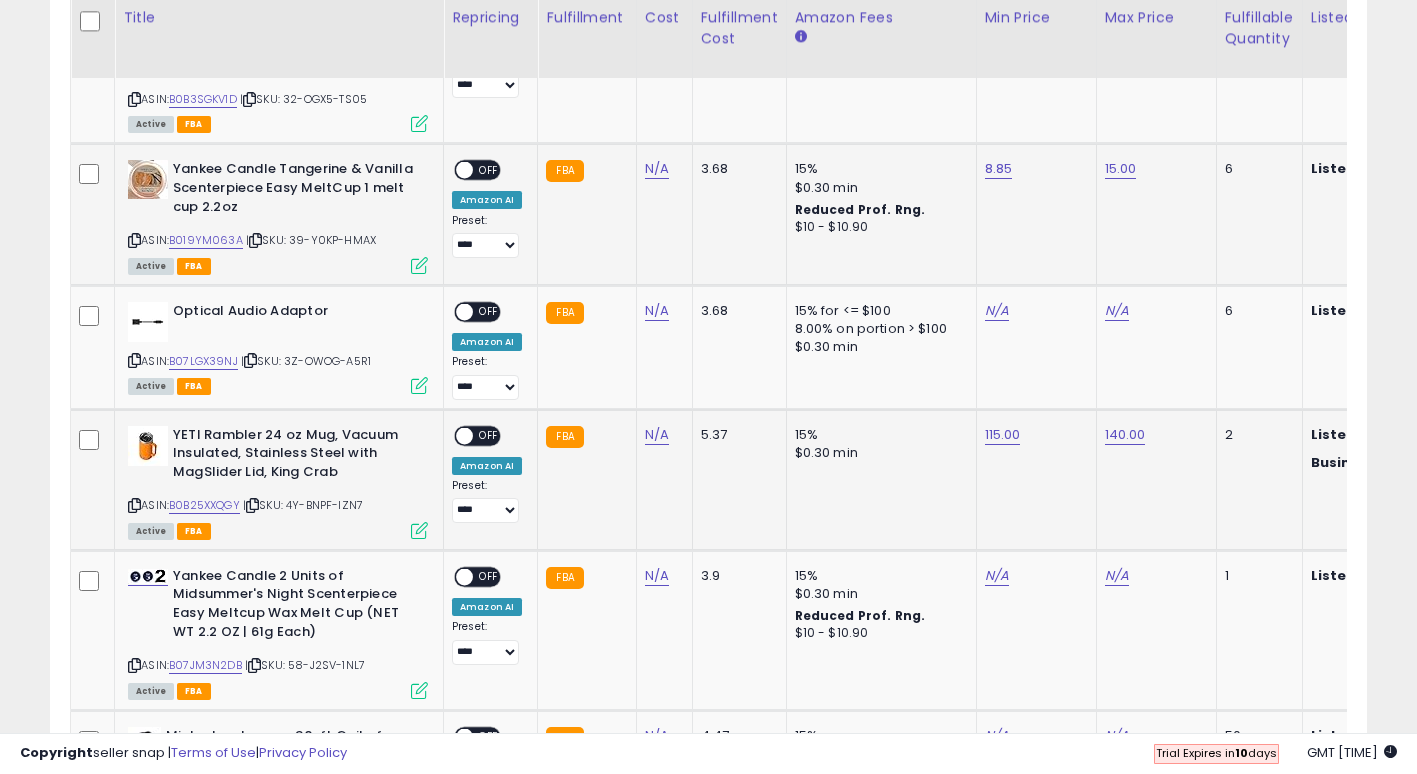 click on "OFF" at bounding box center [489, 435] 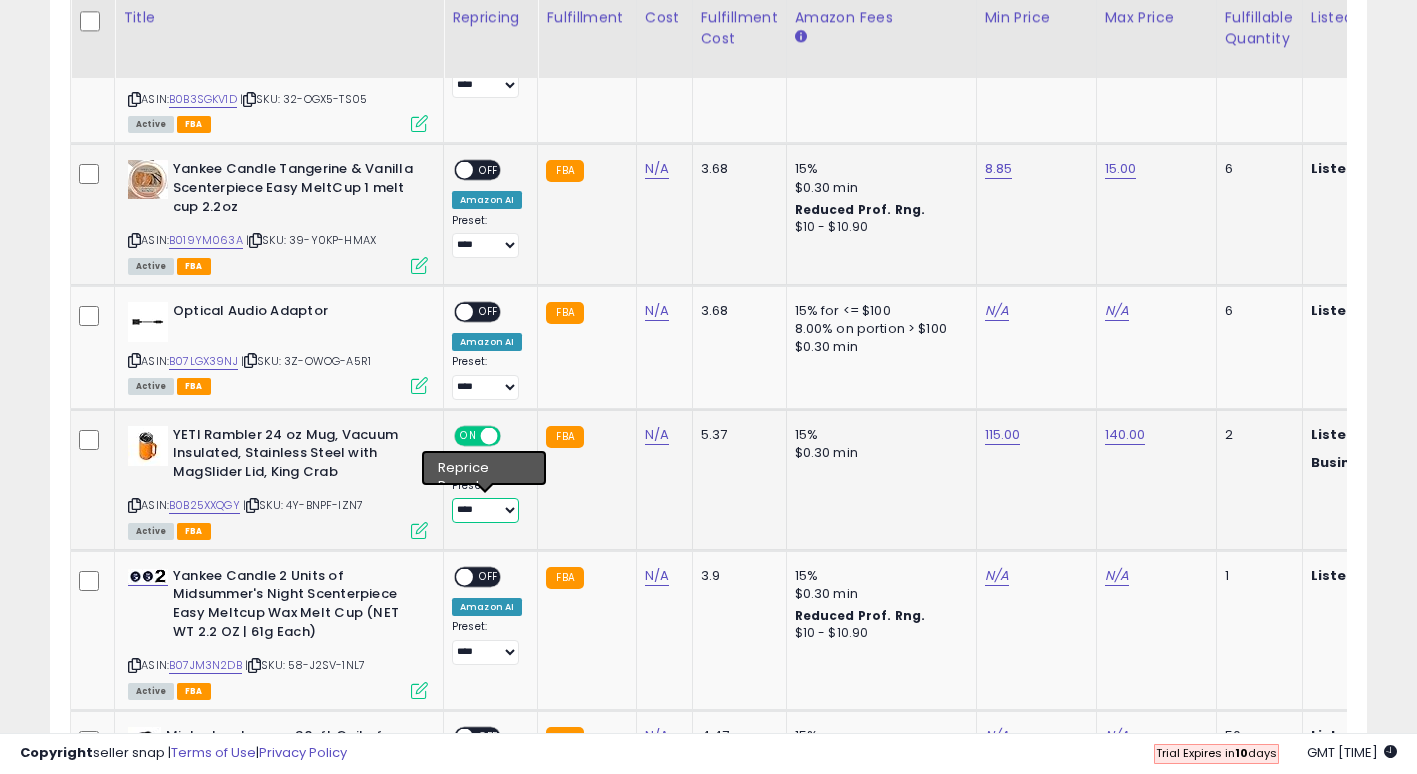 click on "**********" at bounding box center (485, 510) 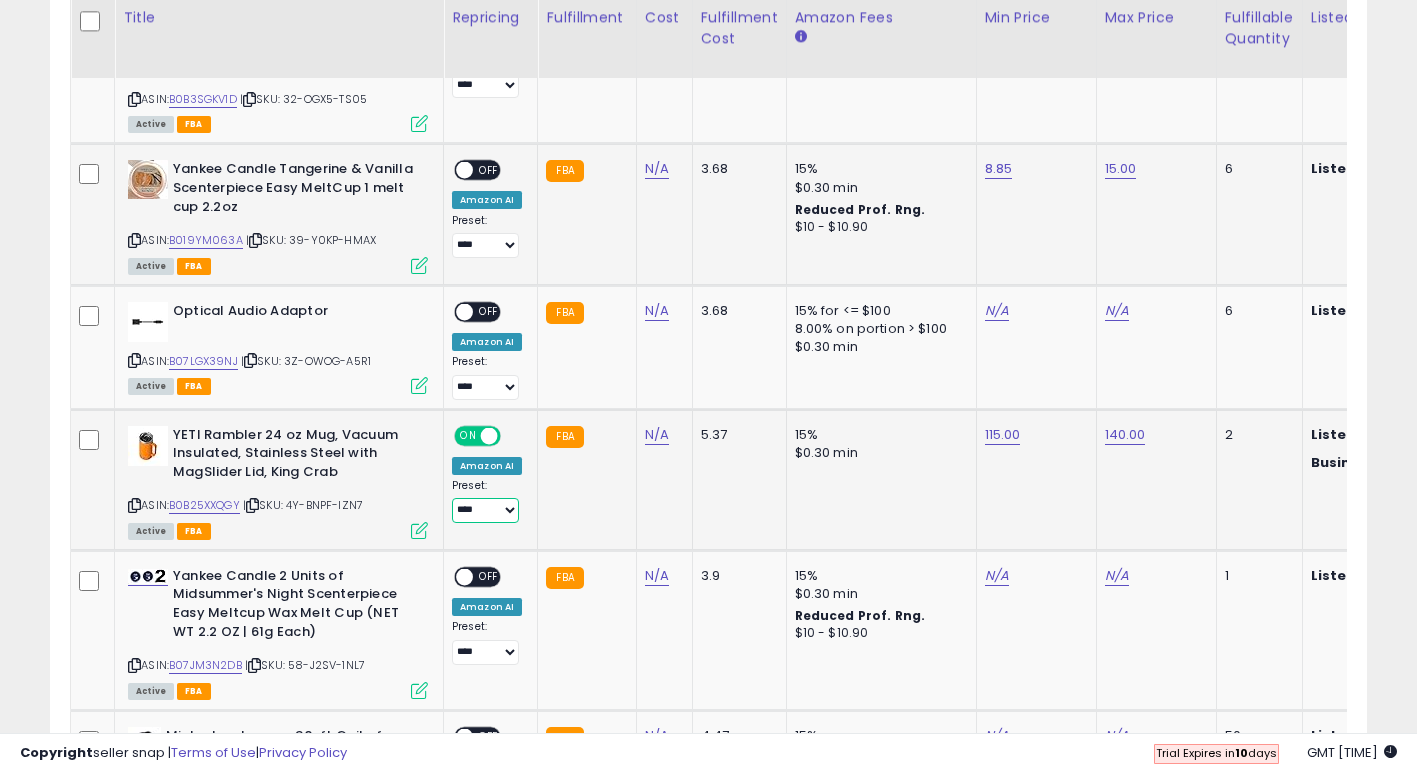click on "**********" at bounding box center [485, 510] 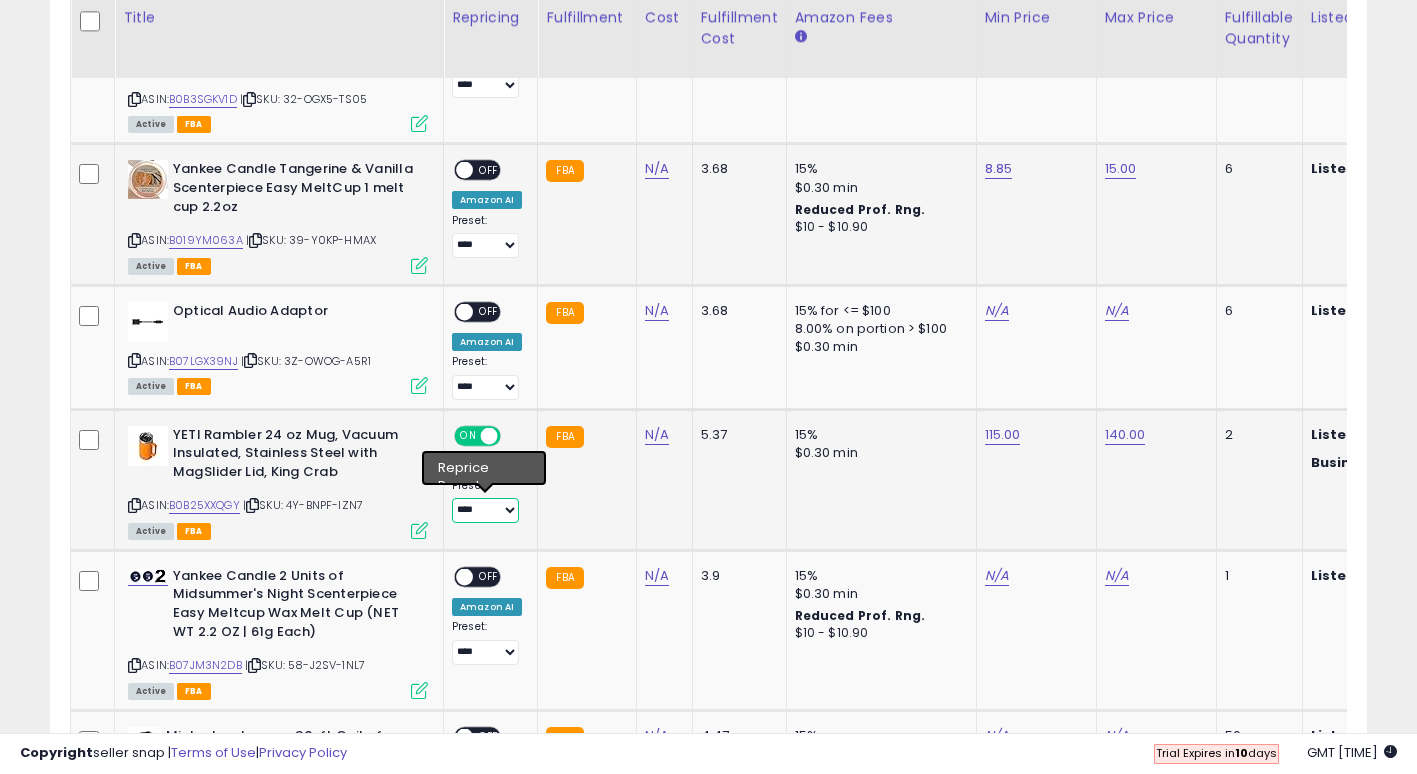 click on "**********" at bounding box center (485, 510) 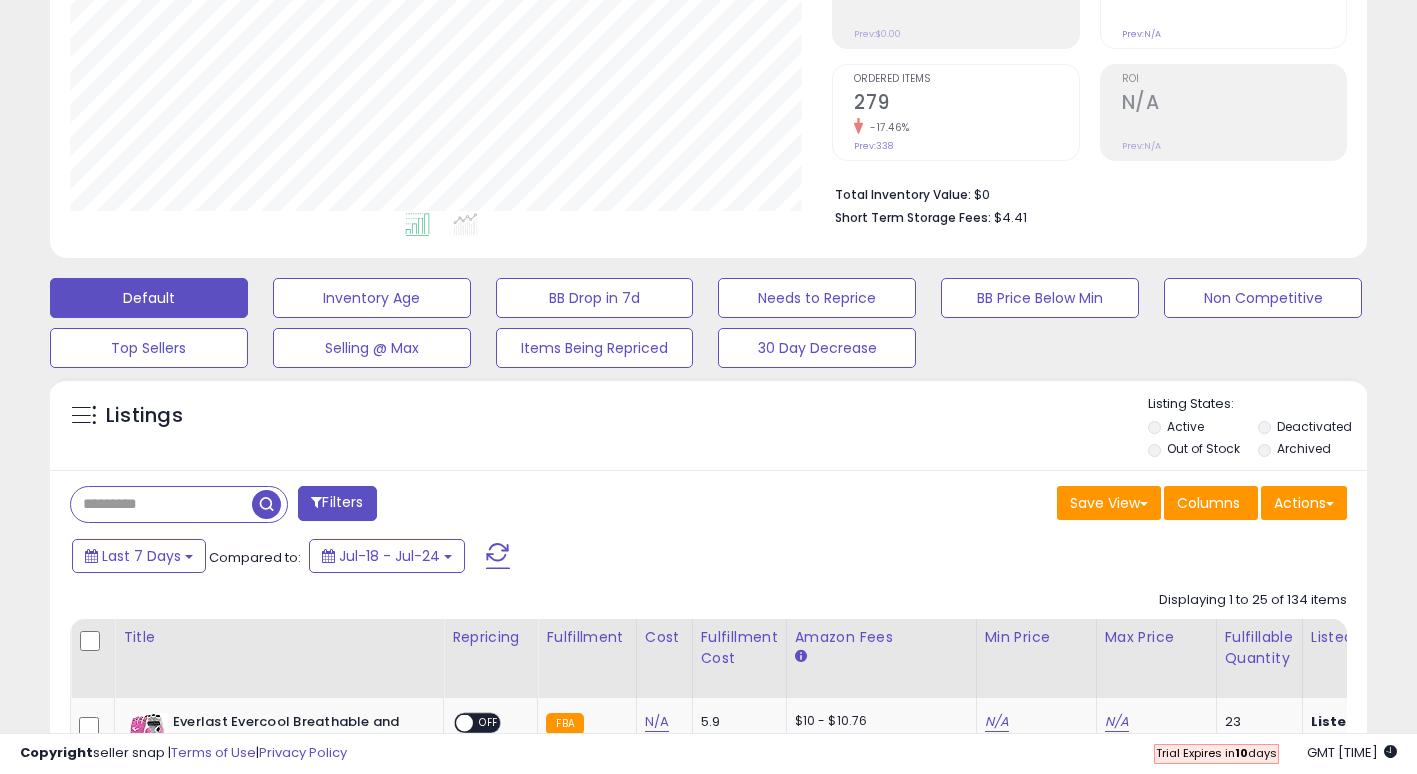 scroll, scrollTop: 0, scrollLeft: 0, axis: both 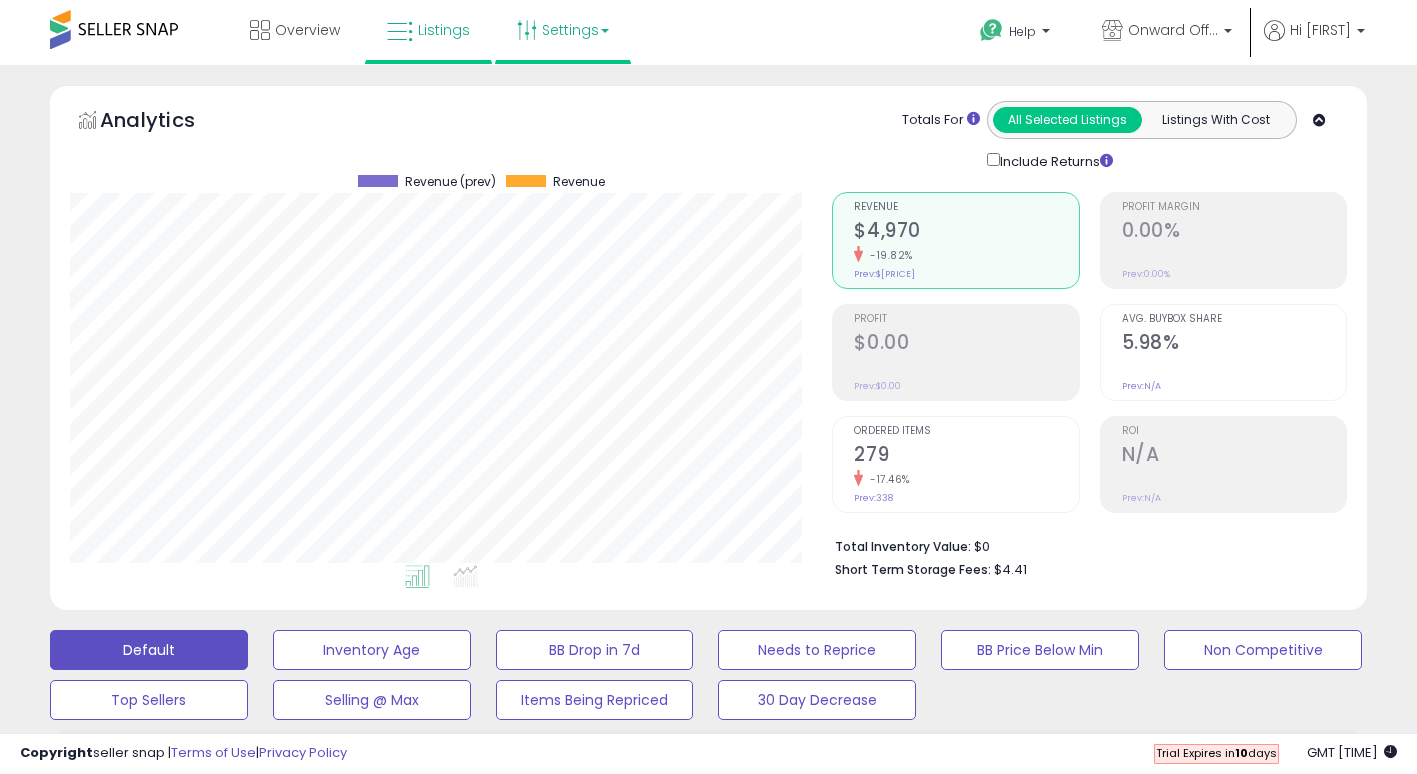 click on "Settings" at bounding box center [563, 30] 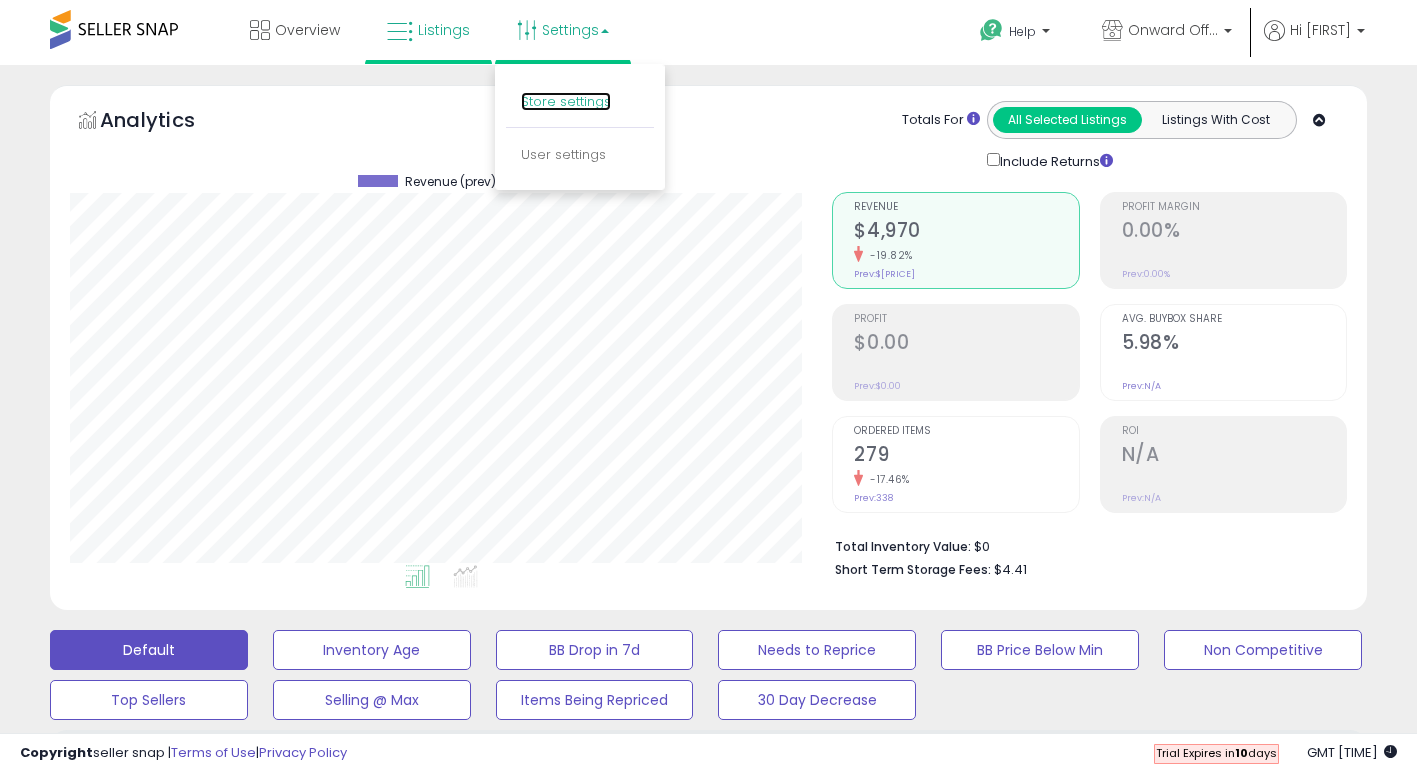 click on "Store
settings" at bounding box center (566, 101) 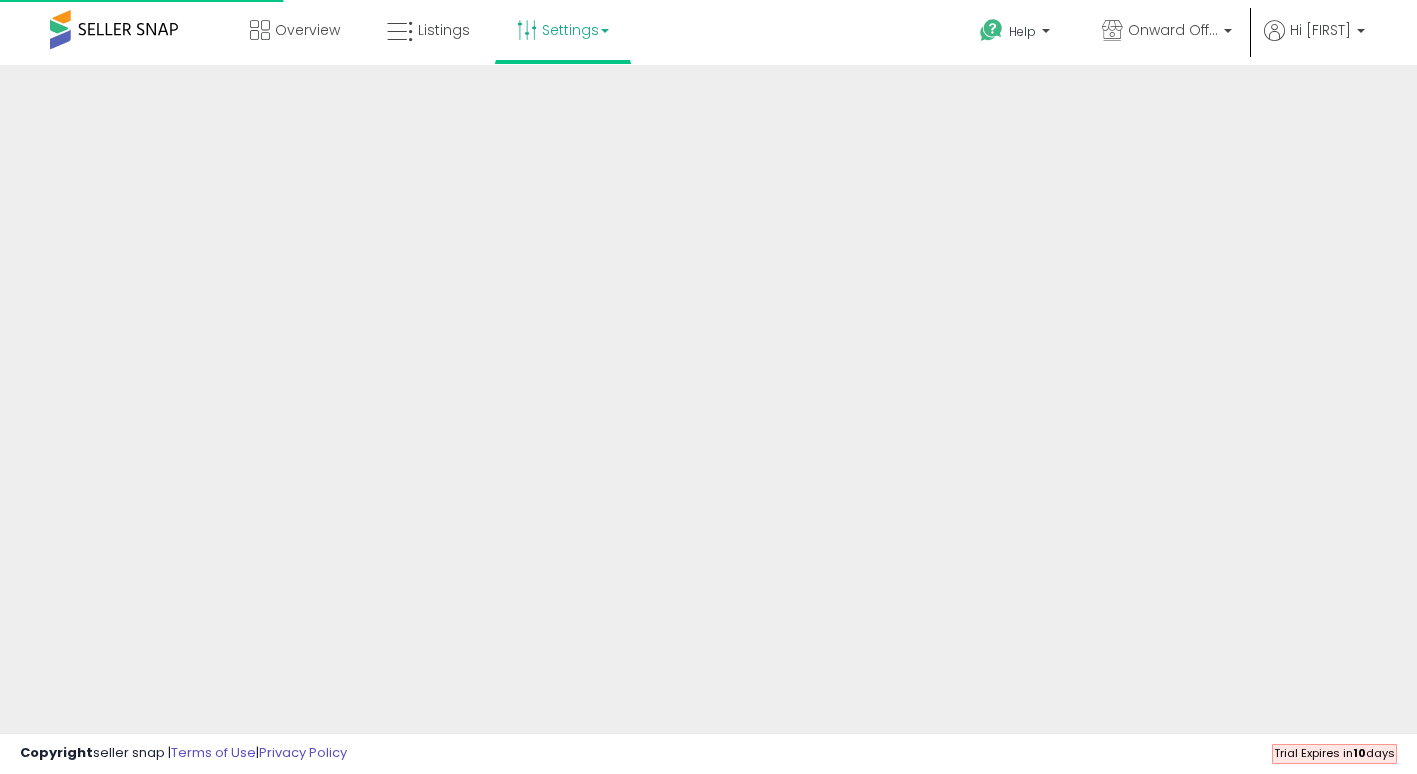scroll, scrollTop: 0, scrollLeft: 0, axis: both 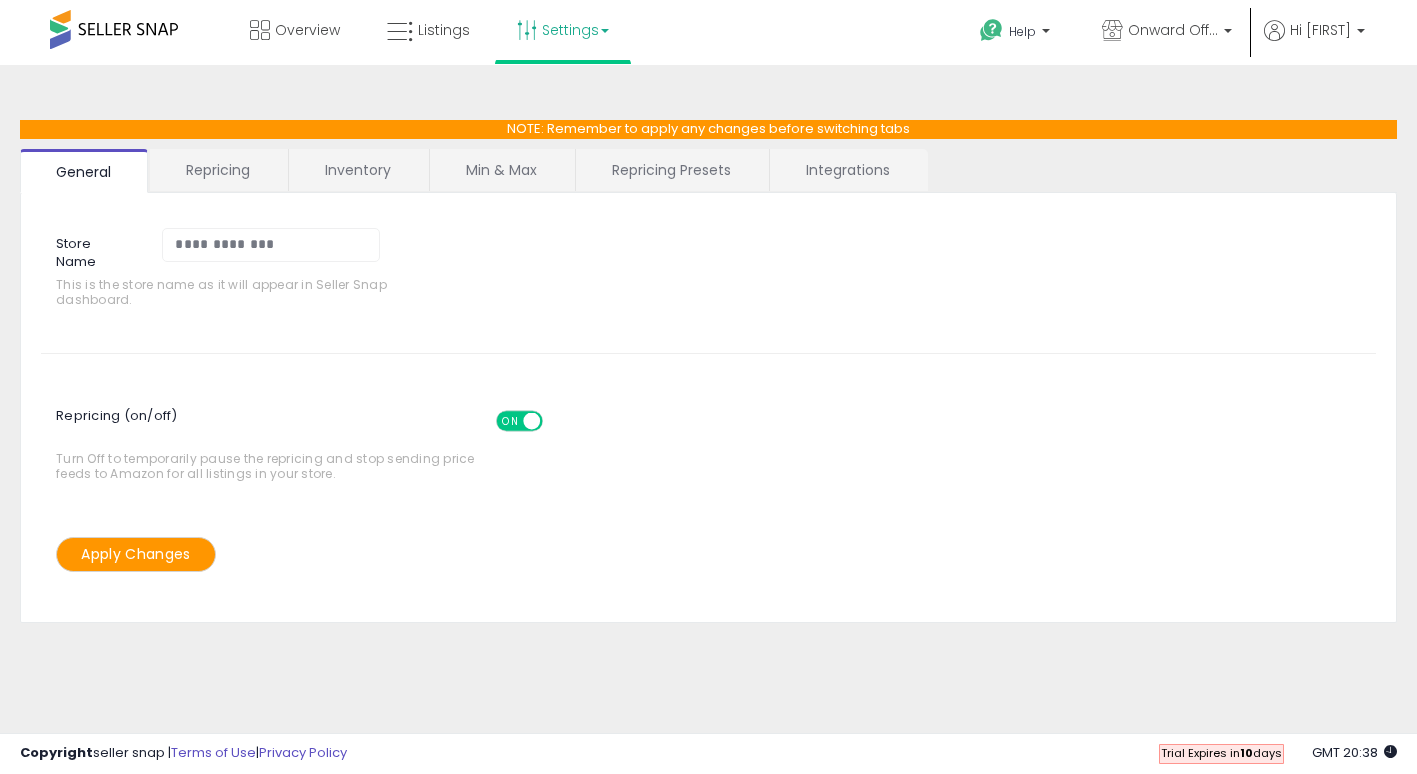 click on "Repricing" at bounding box center [218, 170] 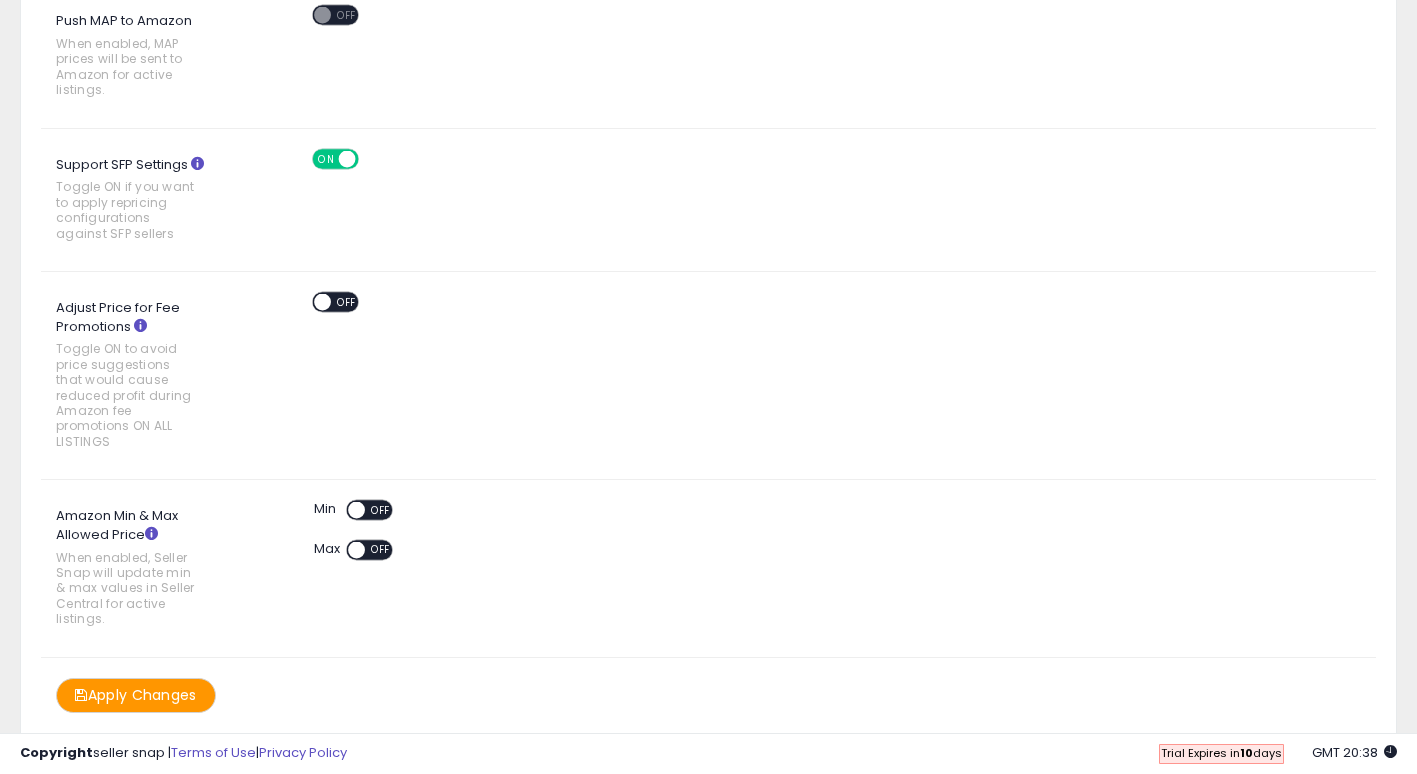 scroll, scrollTop: 1150, scrollLeft: 0, axis: vertical 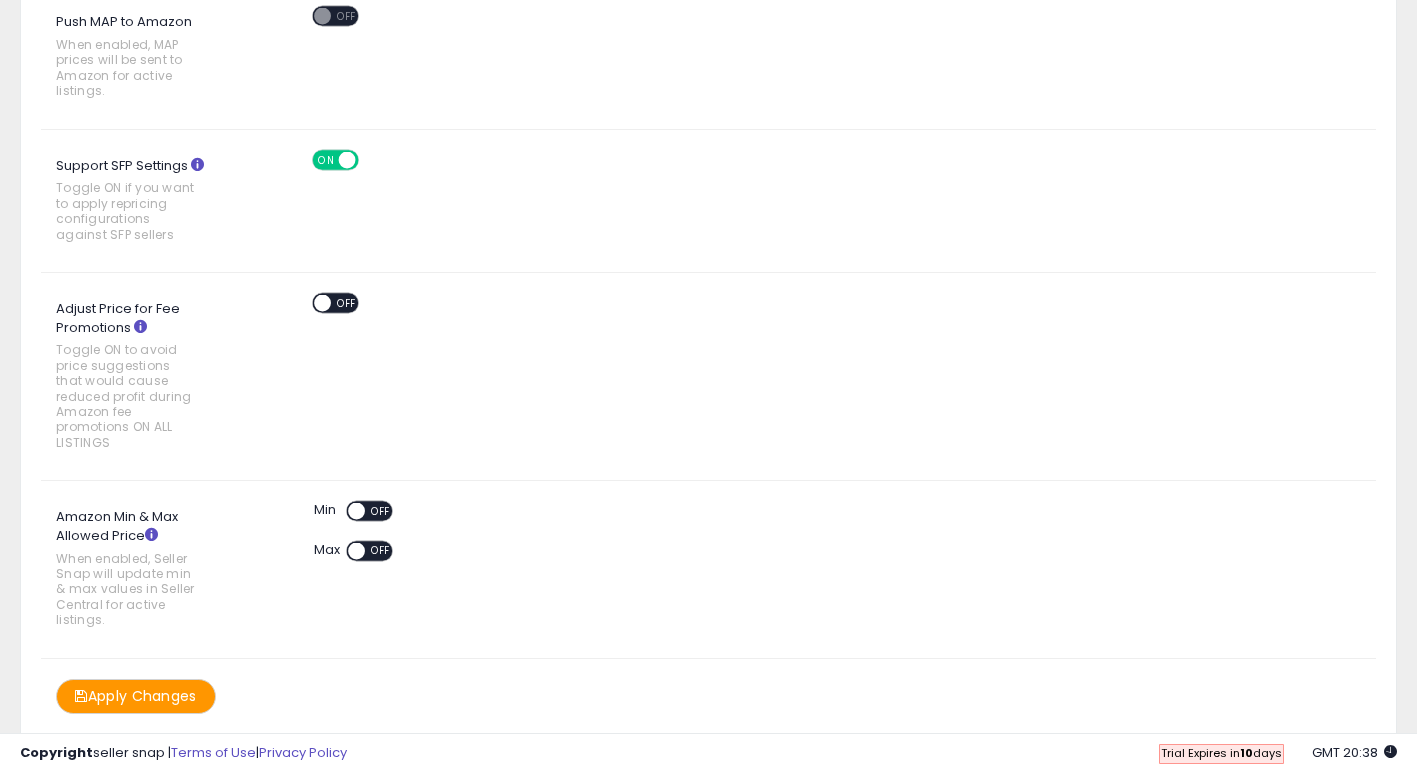 click at bounding box center [151, 534] 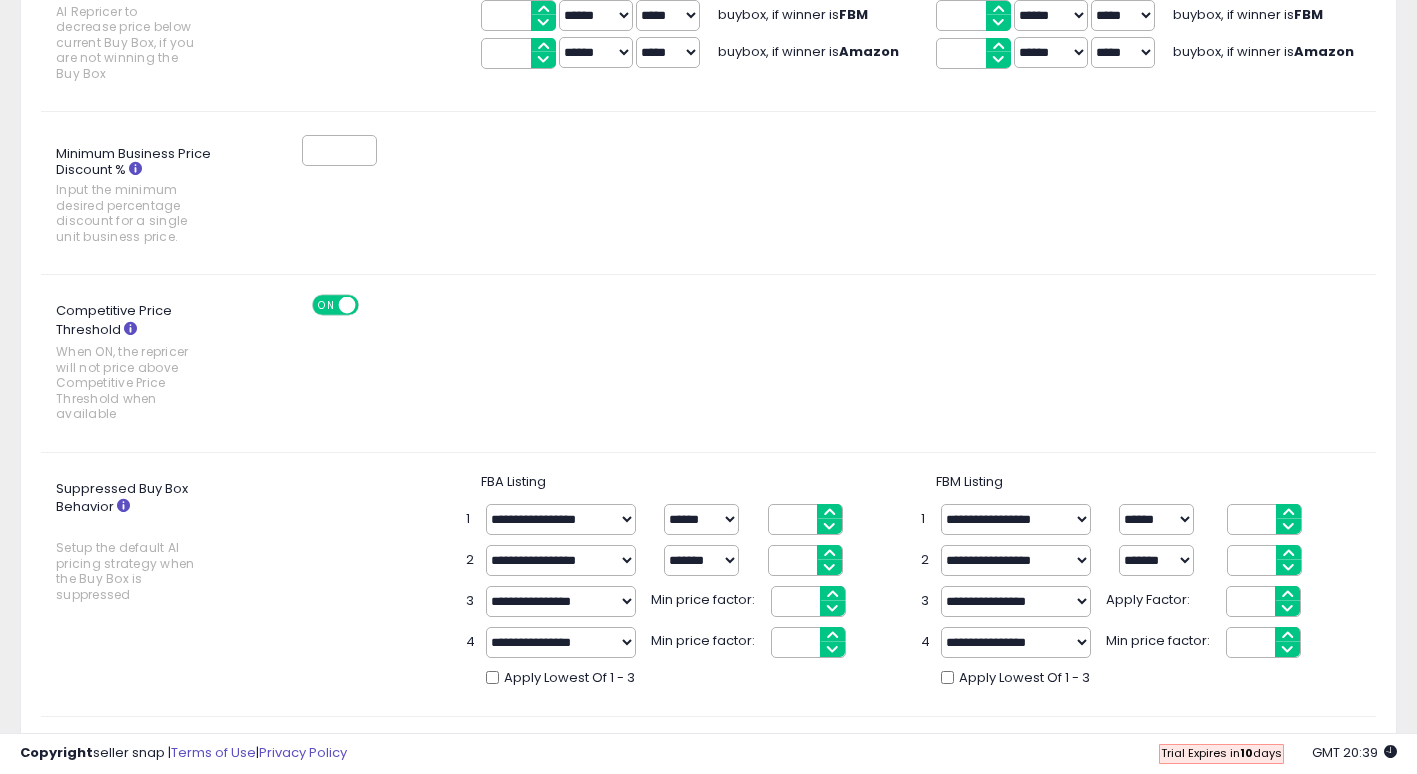 scroll, scrollTop: 319, scrollLeft: 0, axis: vertical 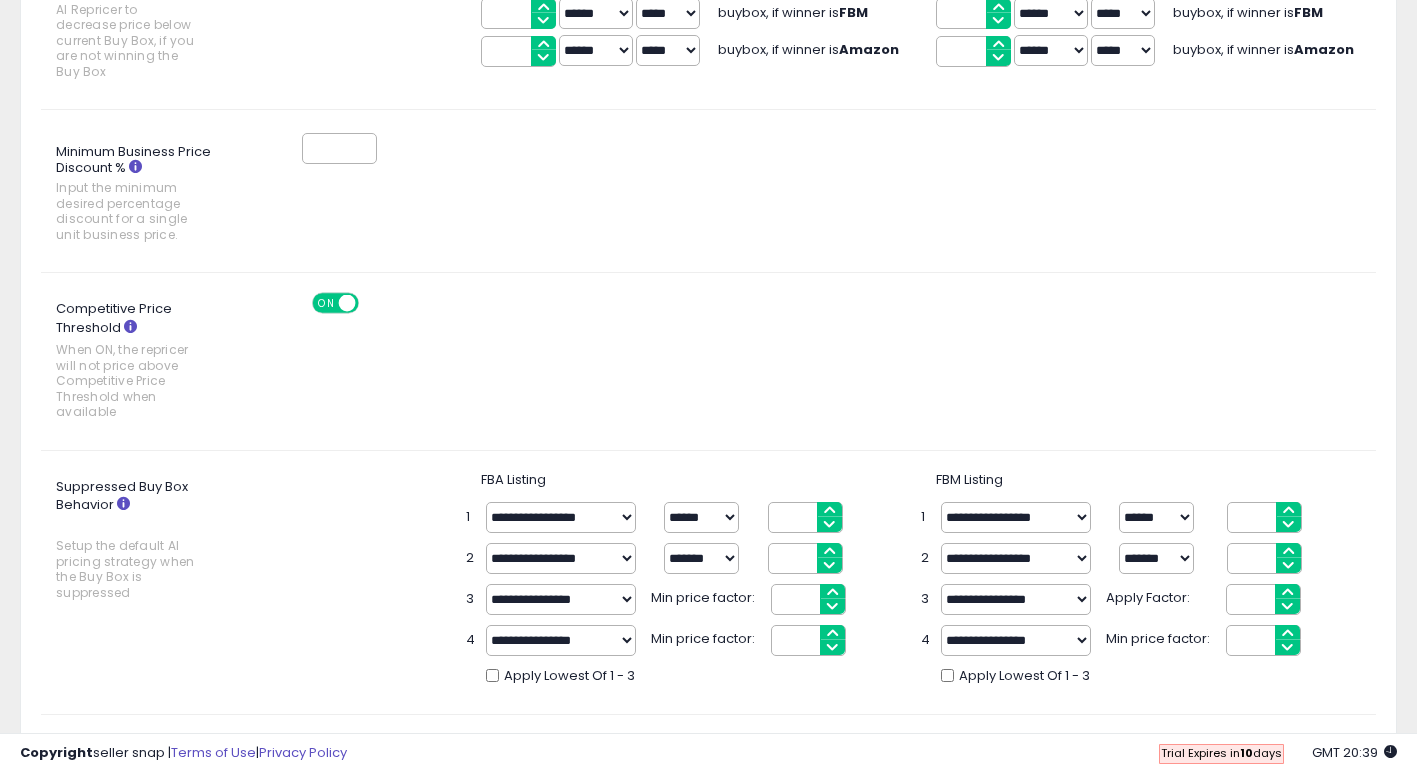 click on "*" at bounding box center (805, 517) 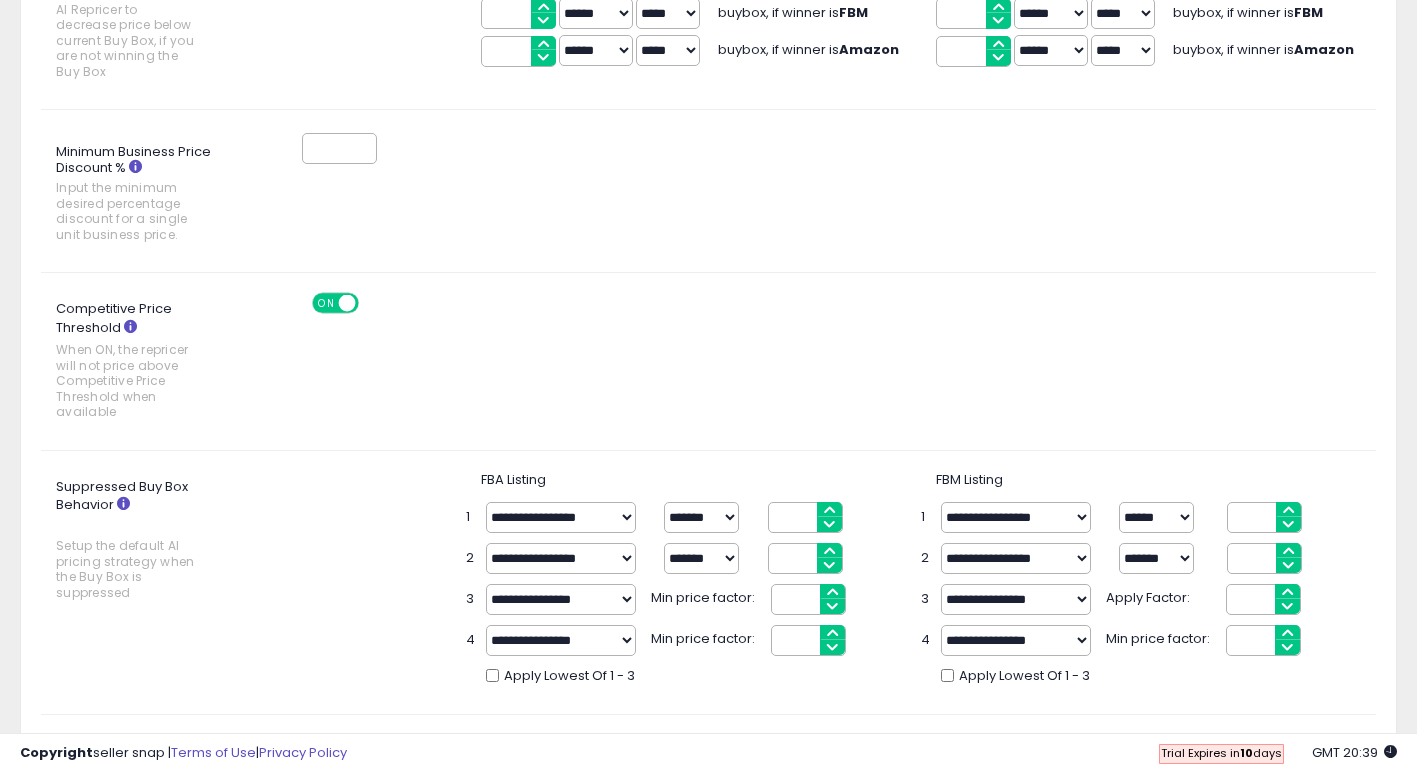click on "**********" at bounding box center [561, 599] 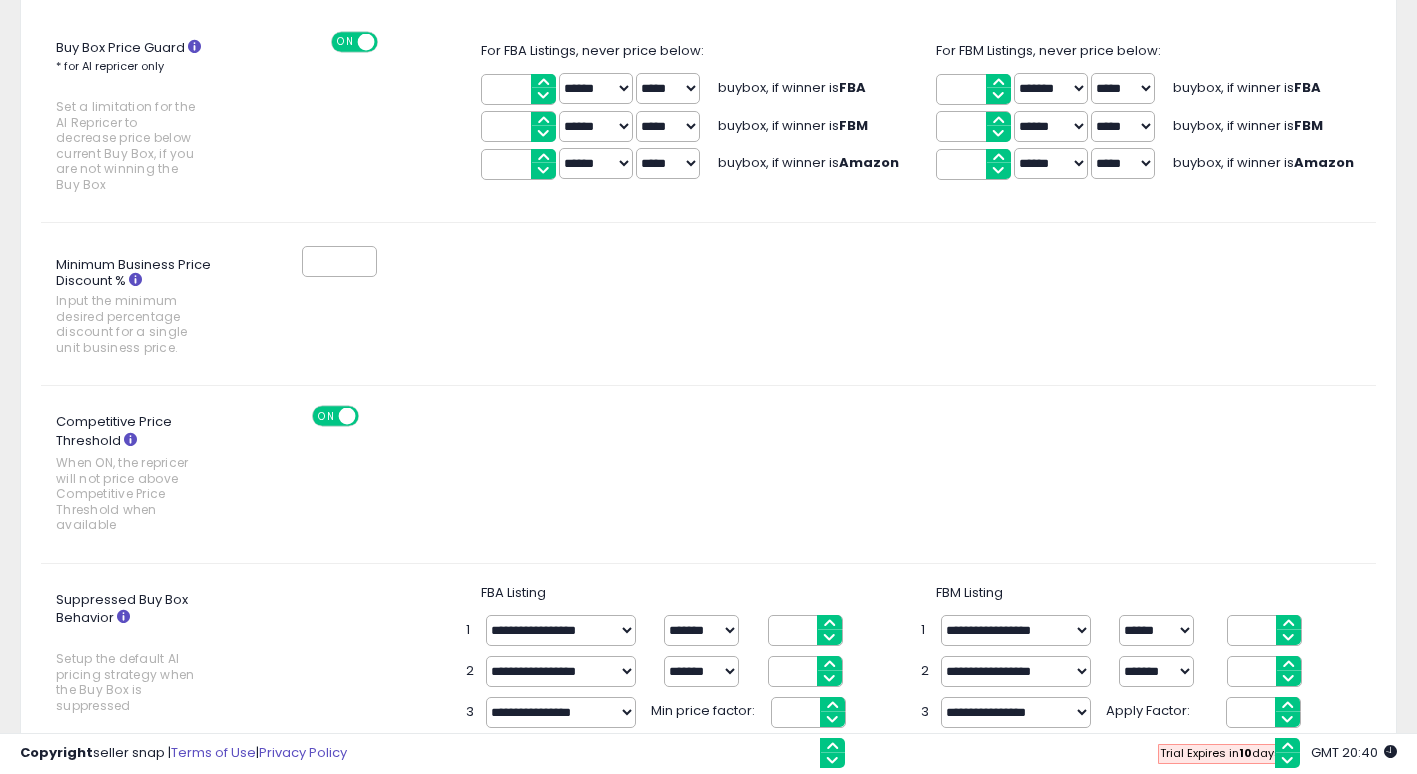 scroll, scrollTop: 0, scrollLeft: 0, axis: both 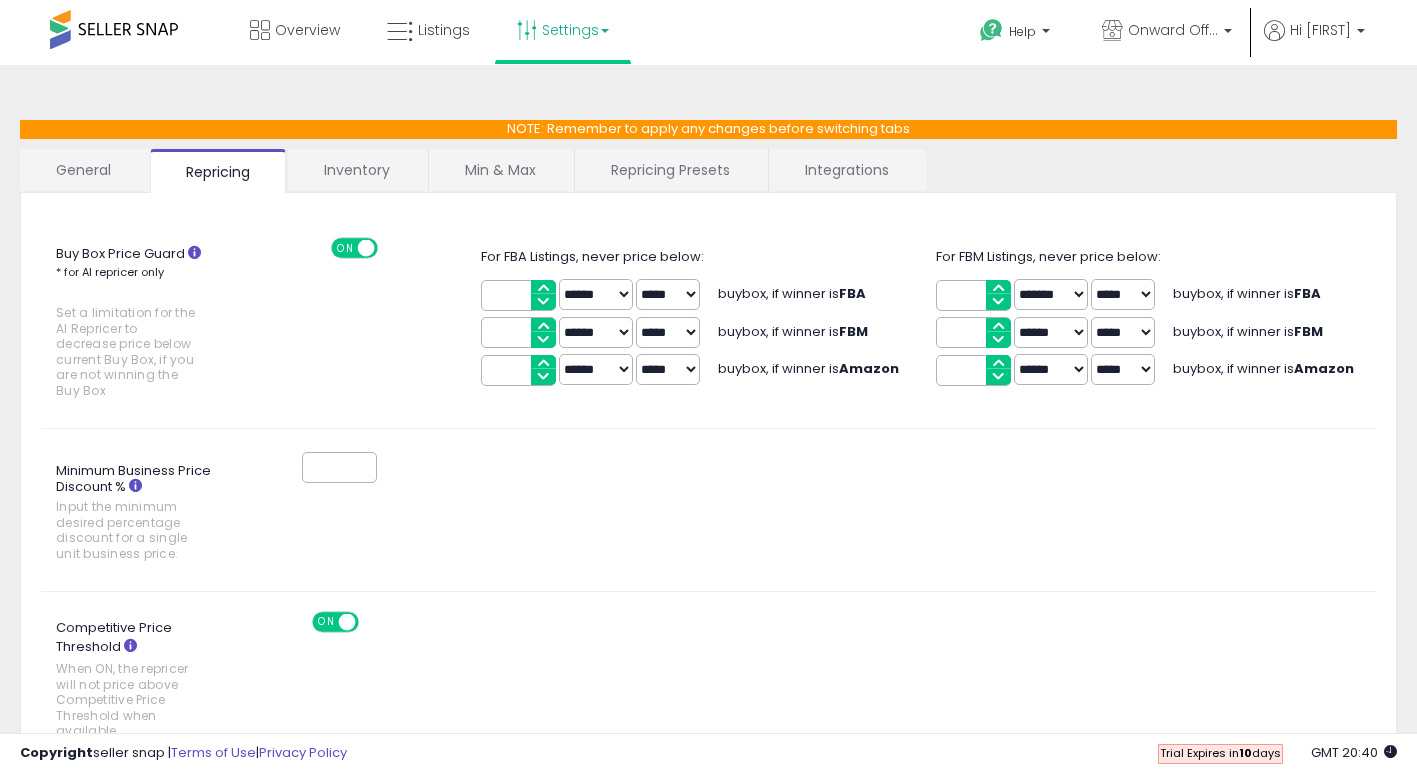 click on "Min & Max" at bounding box center (500, 170) 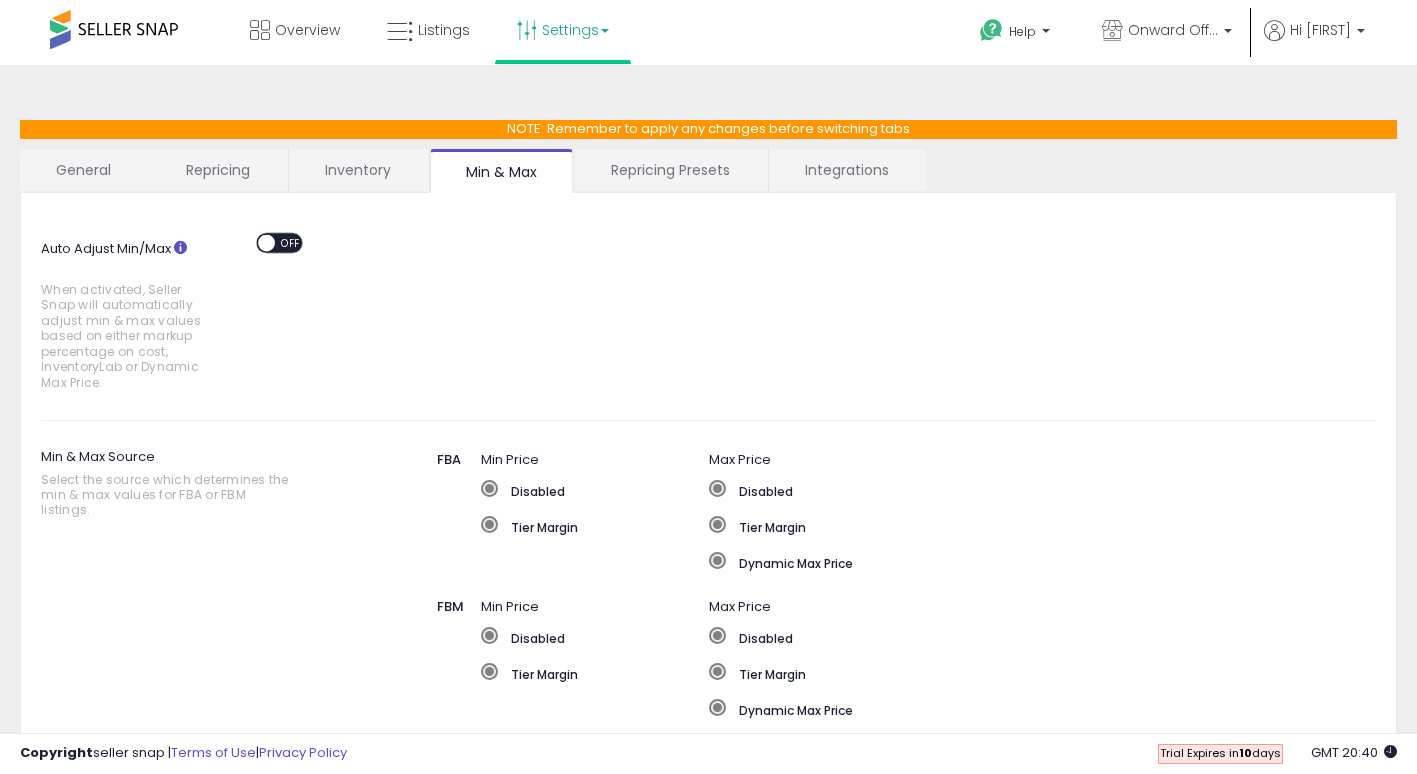 click on "Repricing Presets" at bounding box center [670, 170] 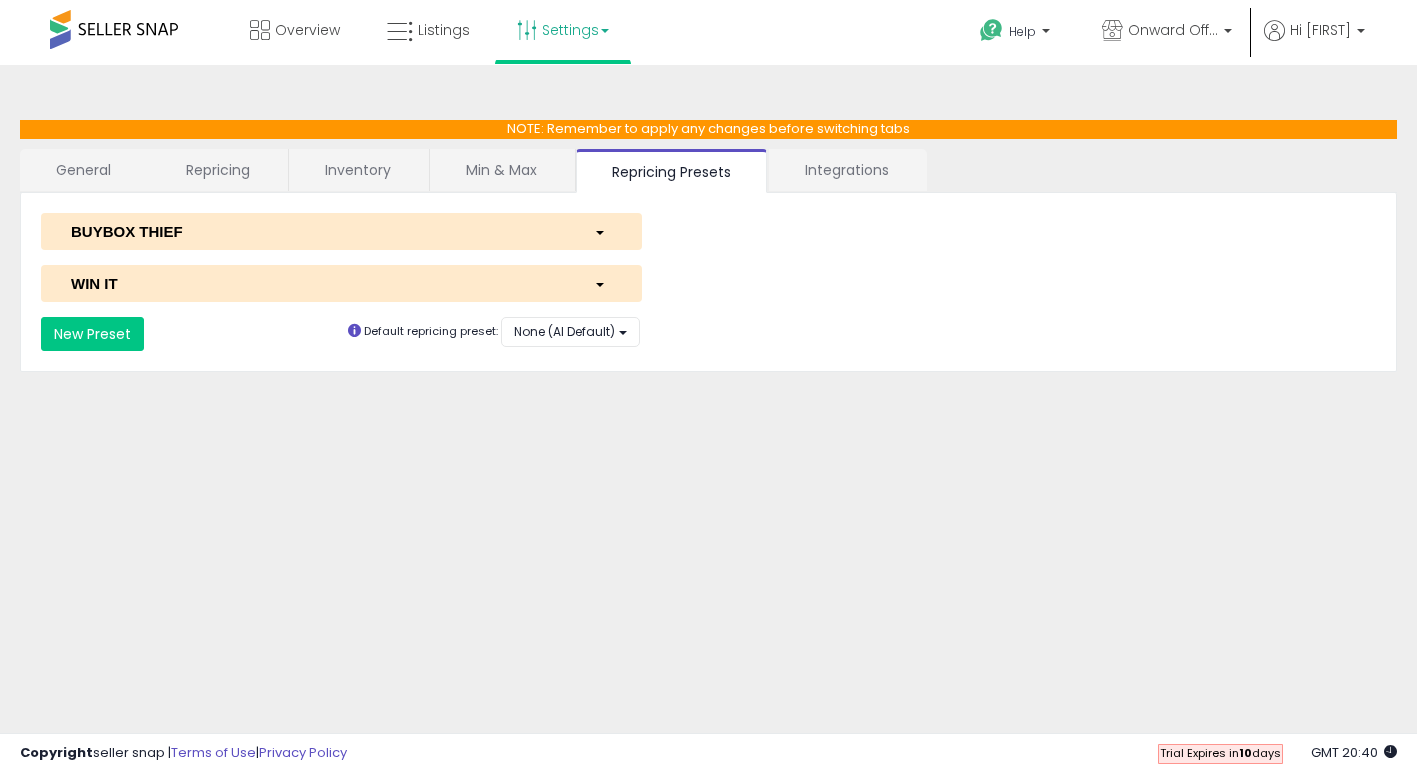 click at bounding box center (603, 283) 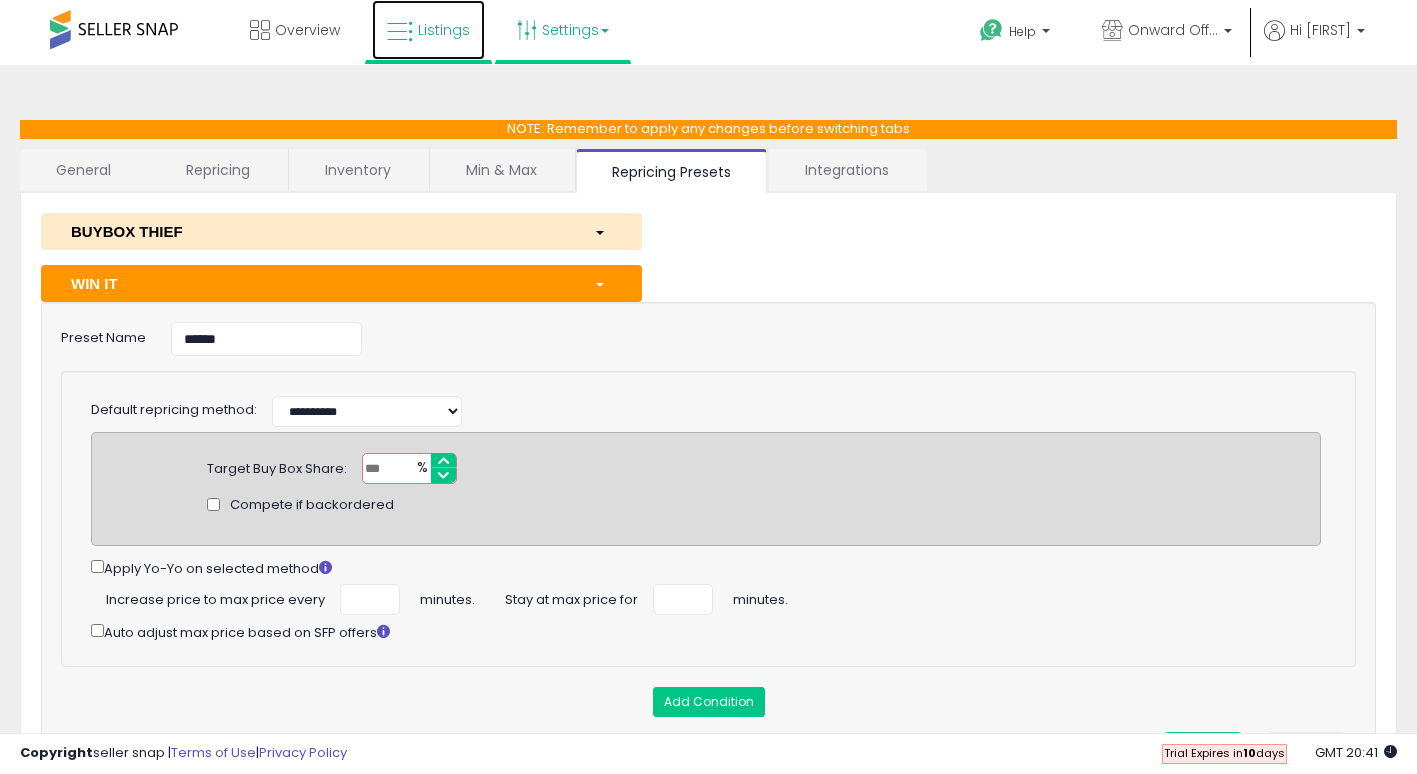 click at bounding box center [400, 32] 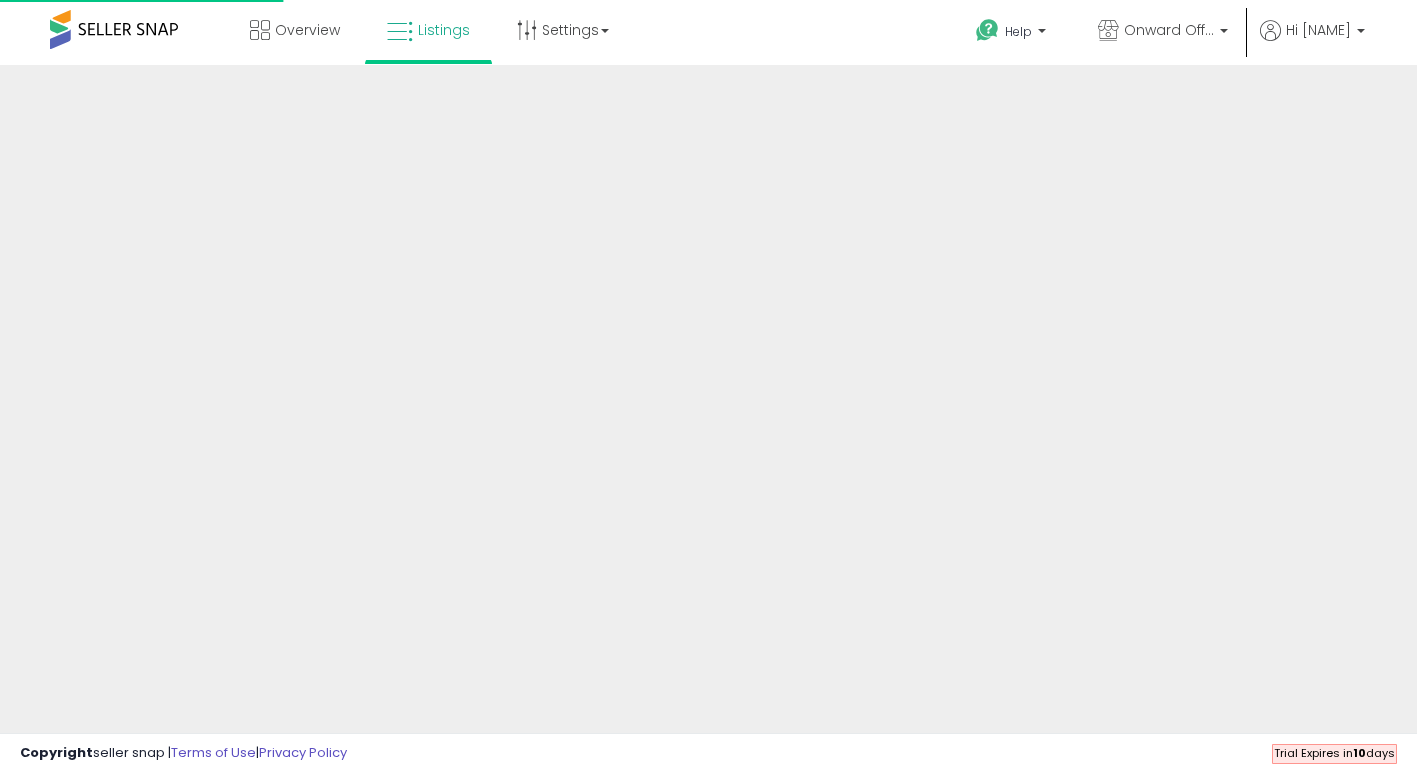 scroll, scrollTop: 0, scrollLeft: 0, axis: both 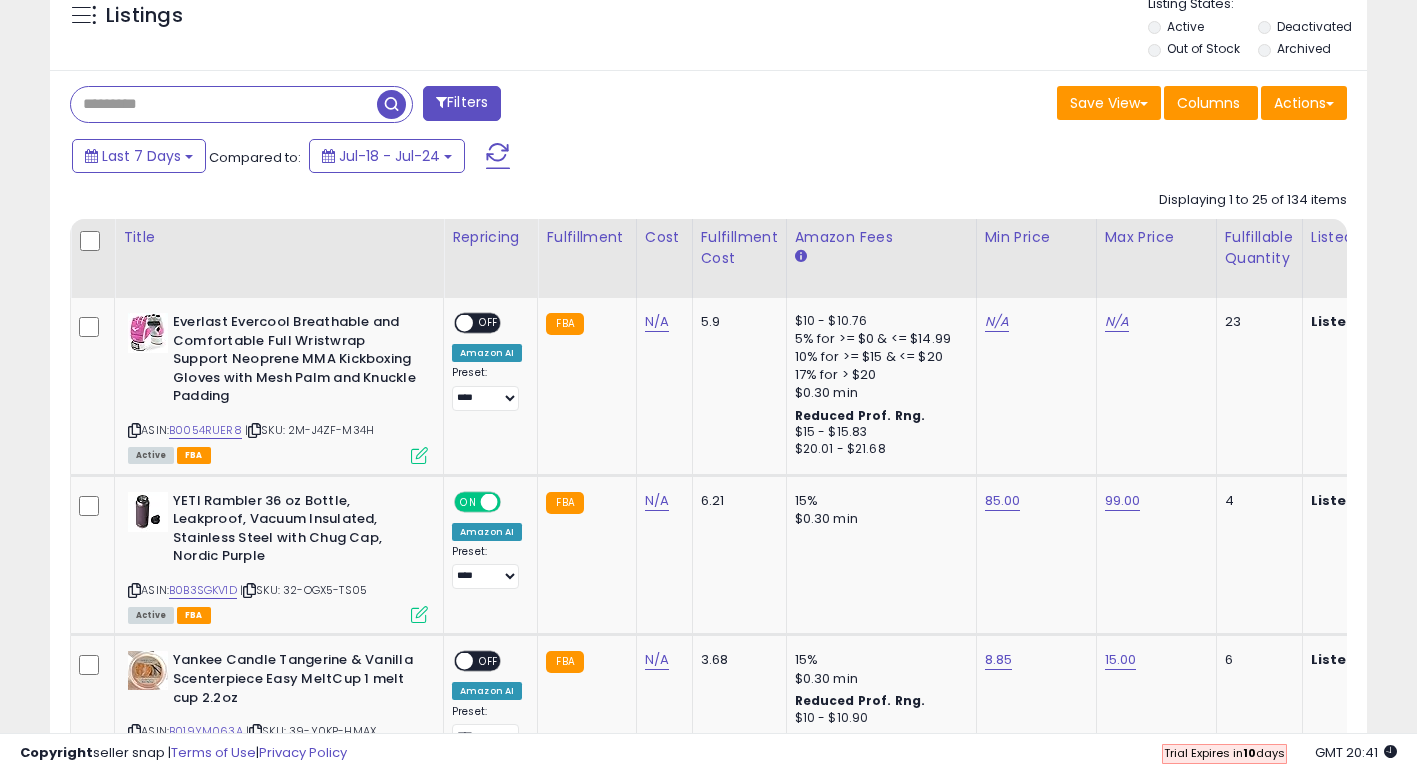 click at bounding box center (224, 104) 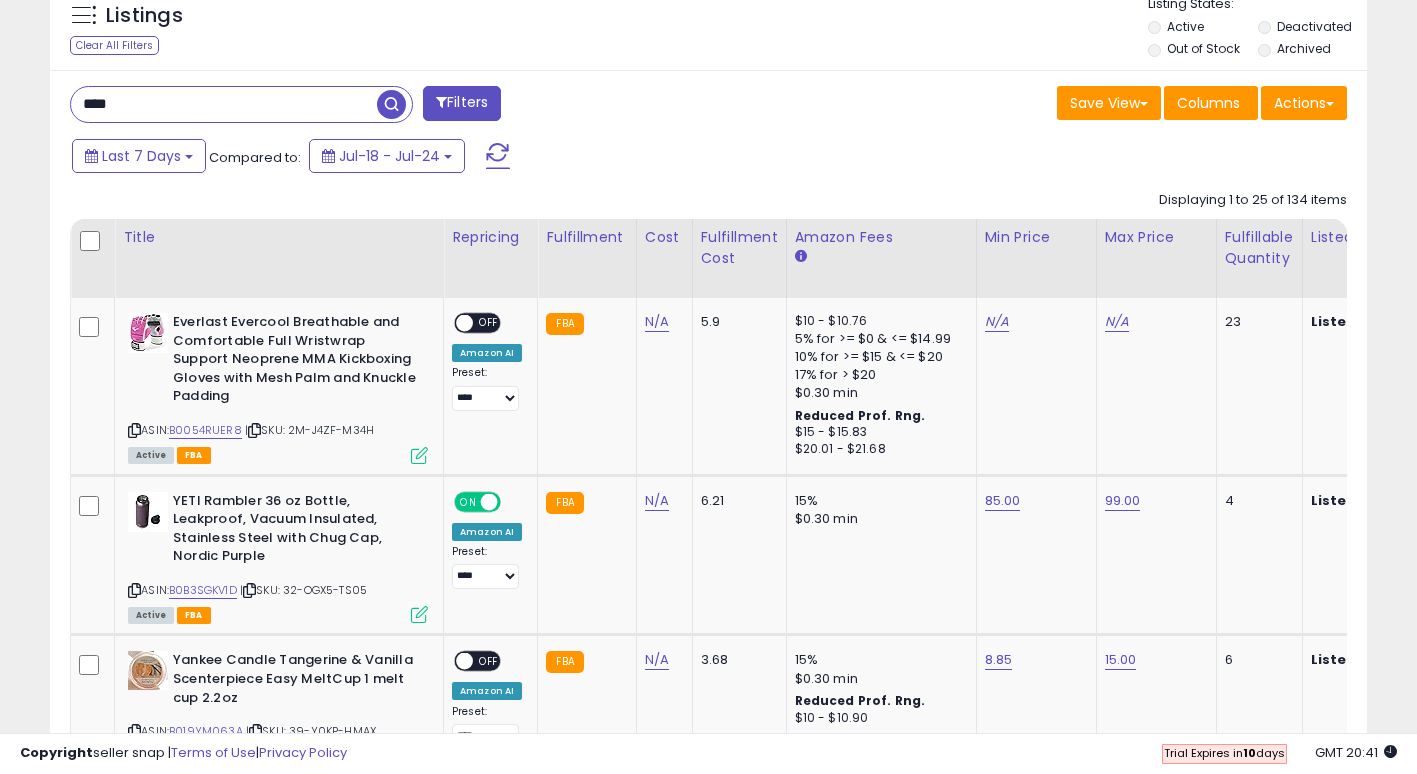 type on "****" 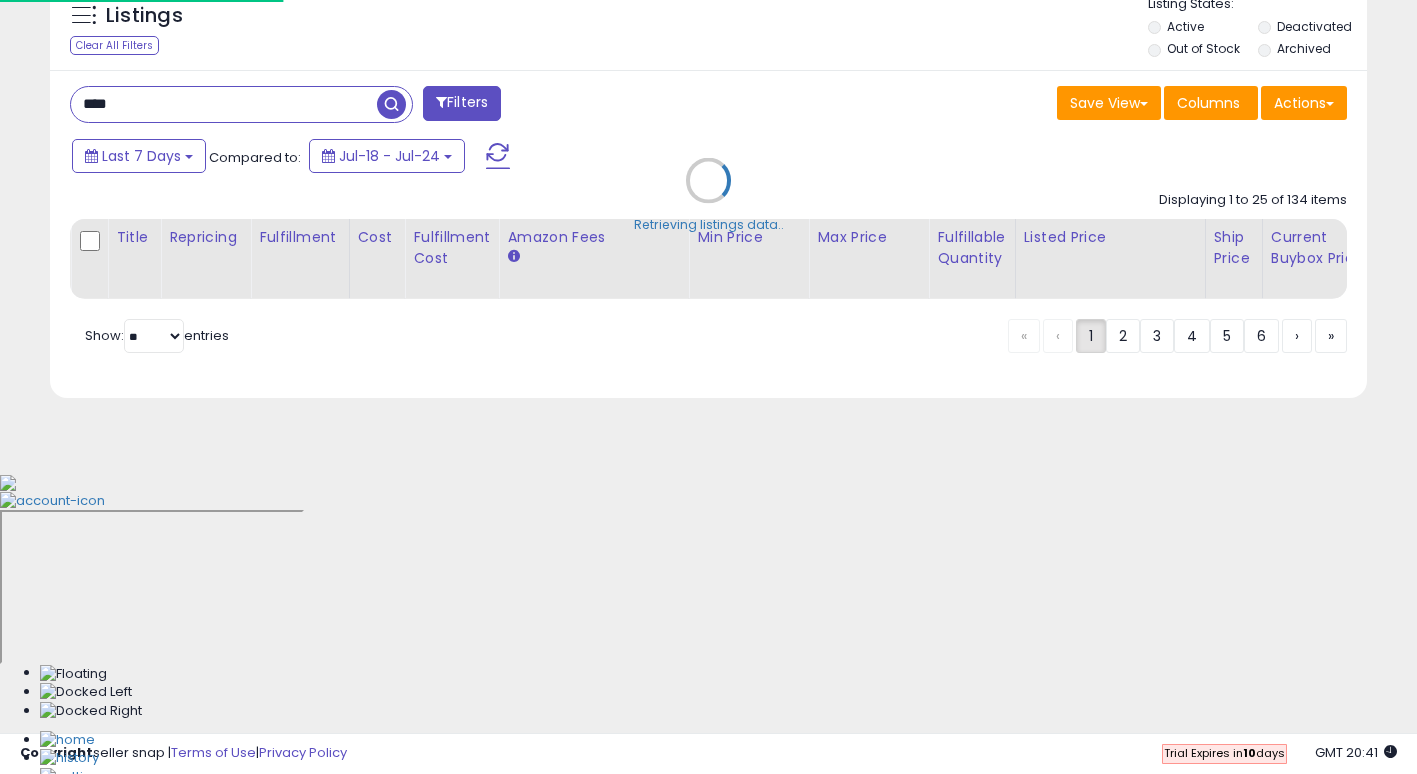scroll, scrollTop: 466, scrollLeft: 0, axis: vertical 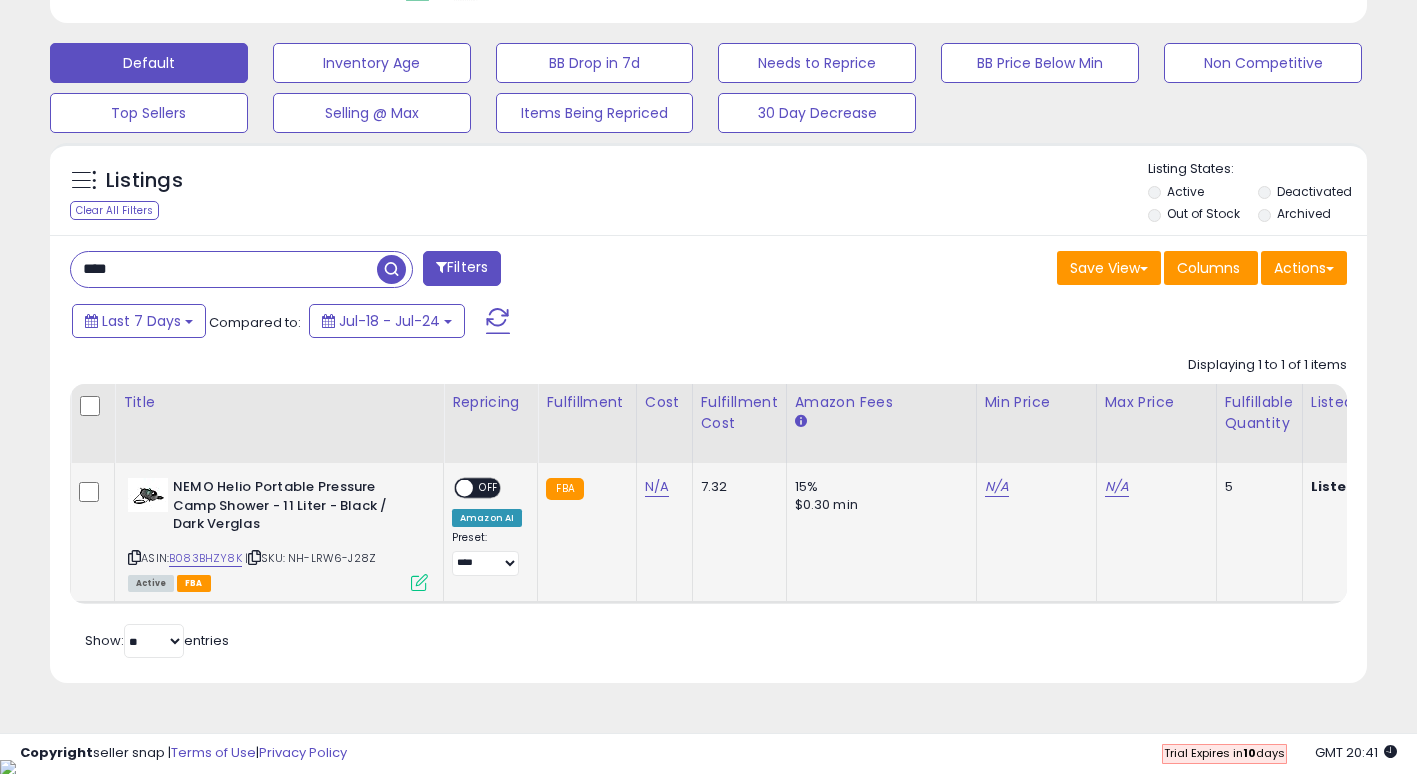click on "OFF" at bounding box center [489, 488] 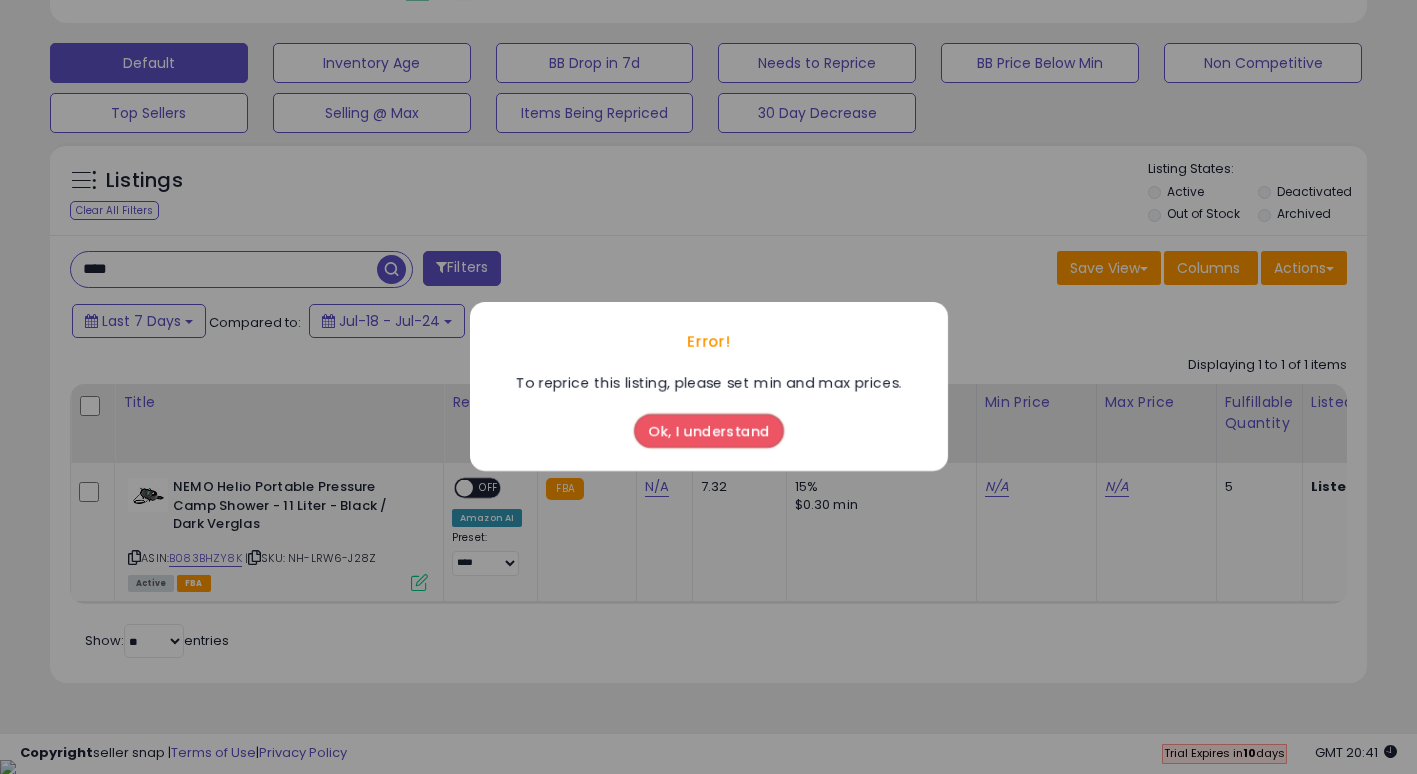 click on "Ok, I understand" at bounding box center (709, 432) 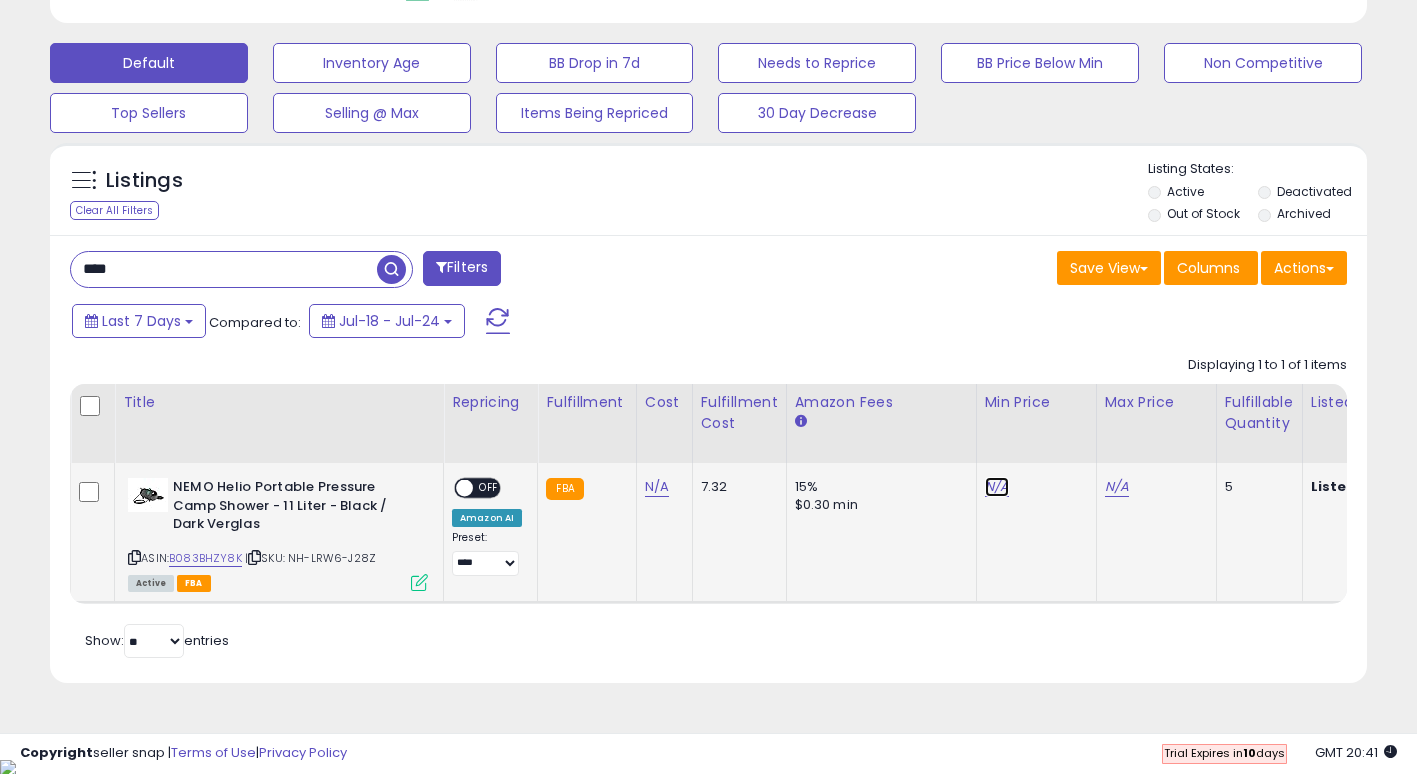 click on "N/A" at bounding box center [997, 487] 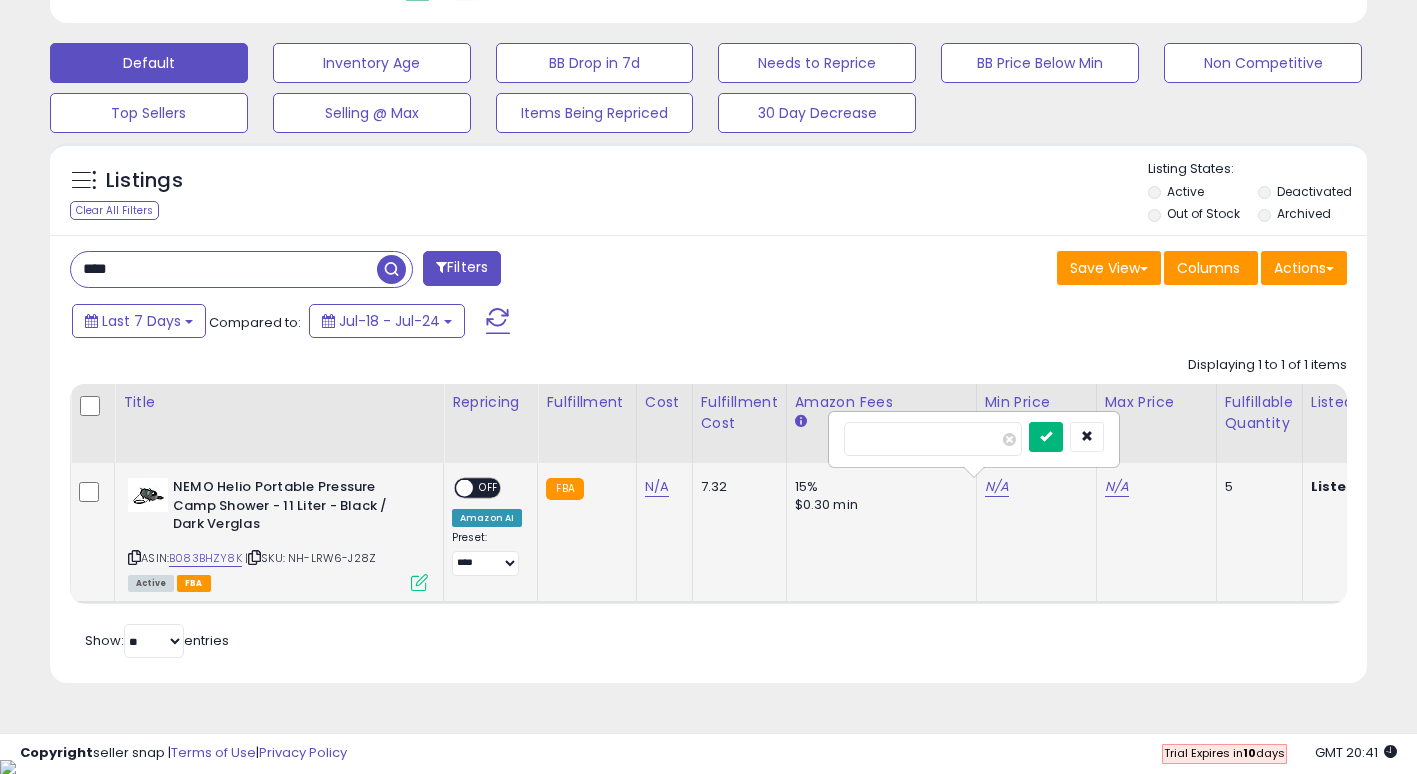 type on "***" 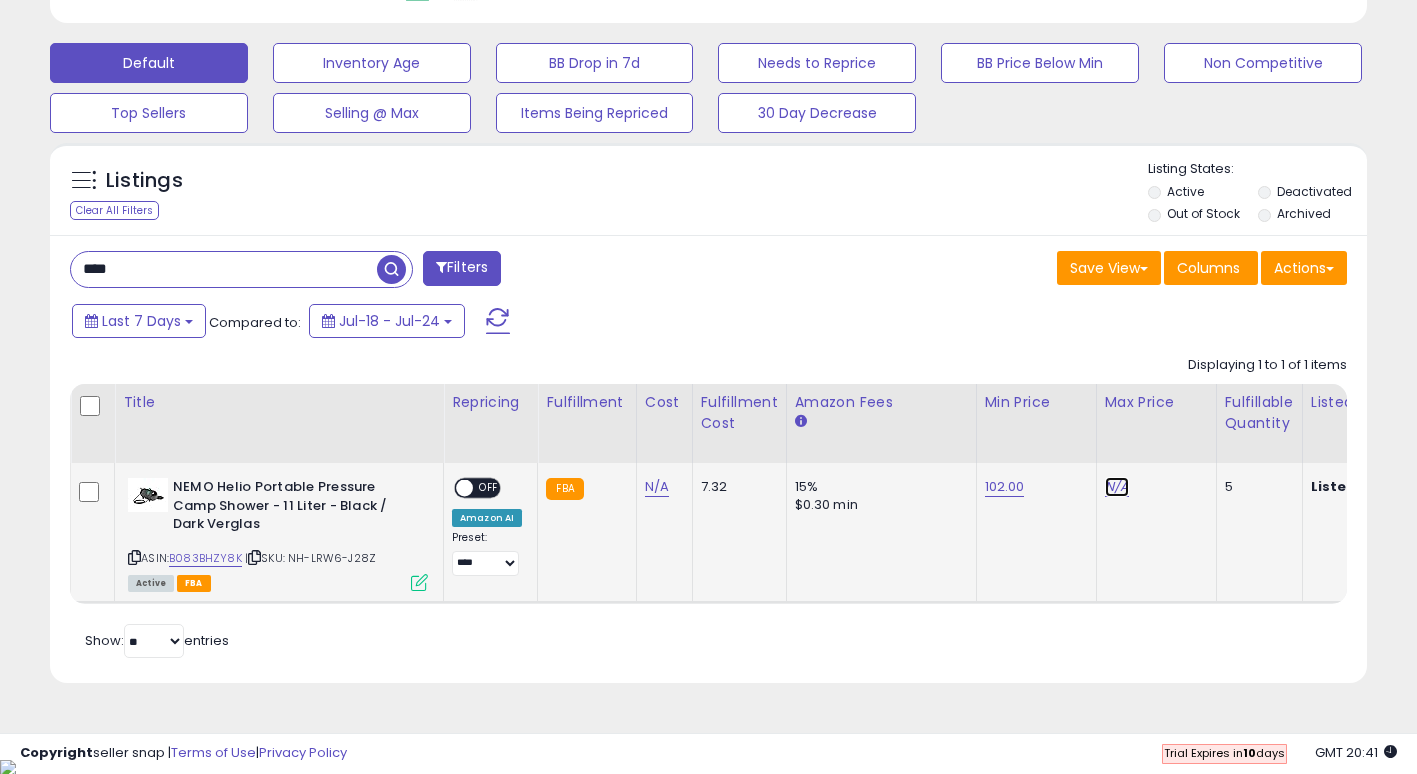 click on "N/A" at bounding box center (1117, 487) 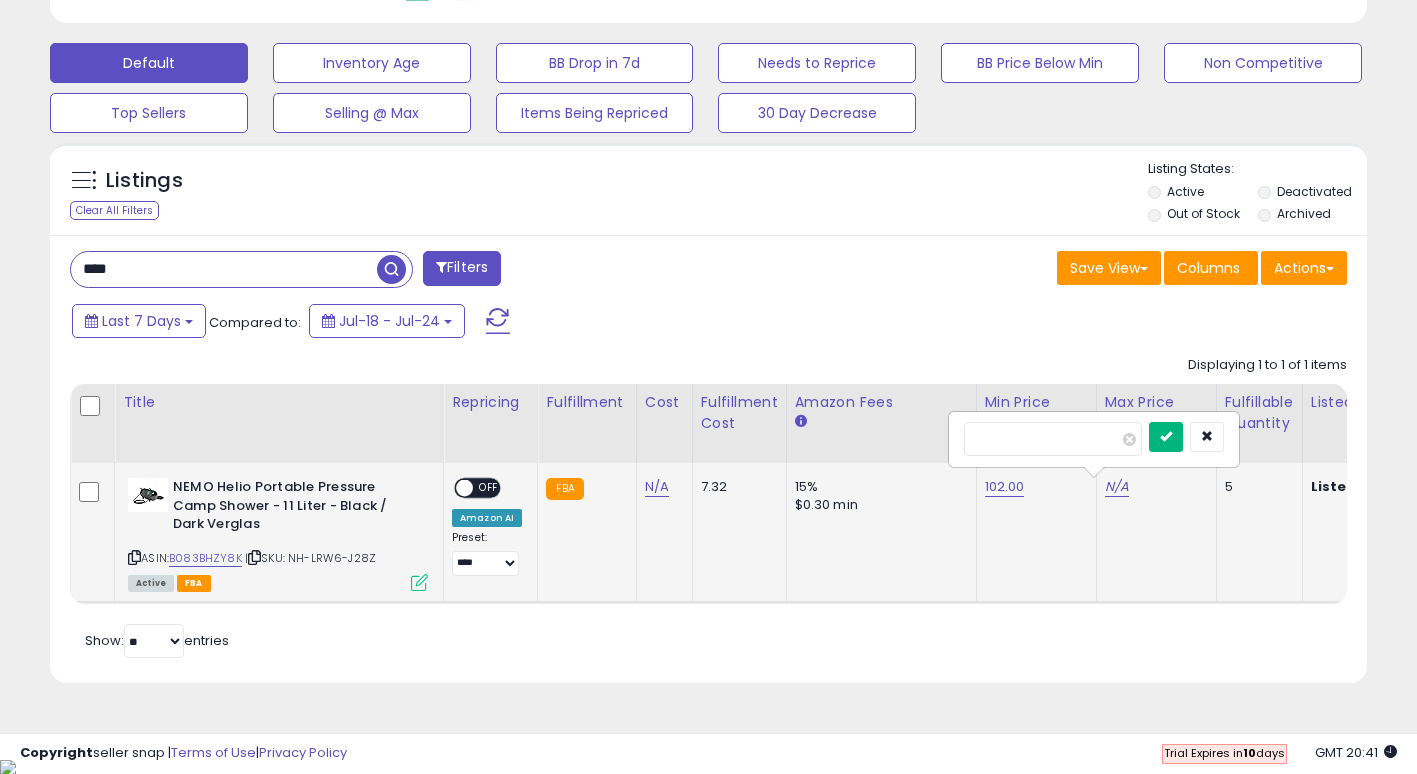 type on "***" 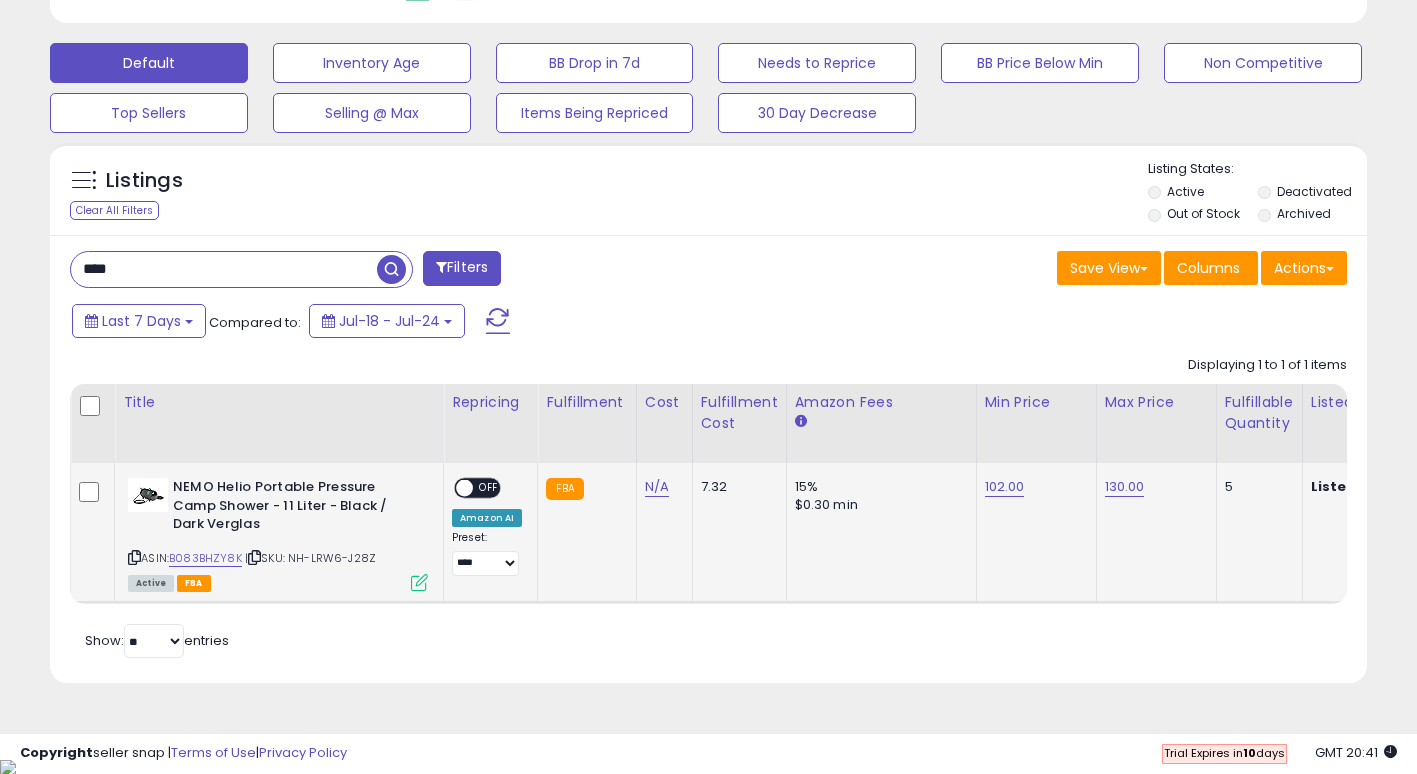 click on "OFF" at bounding box center (489, 488) 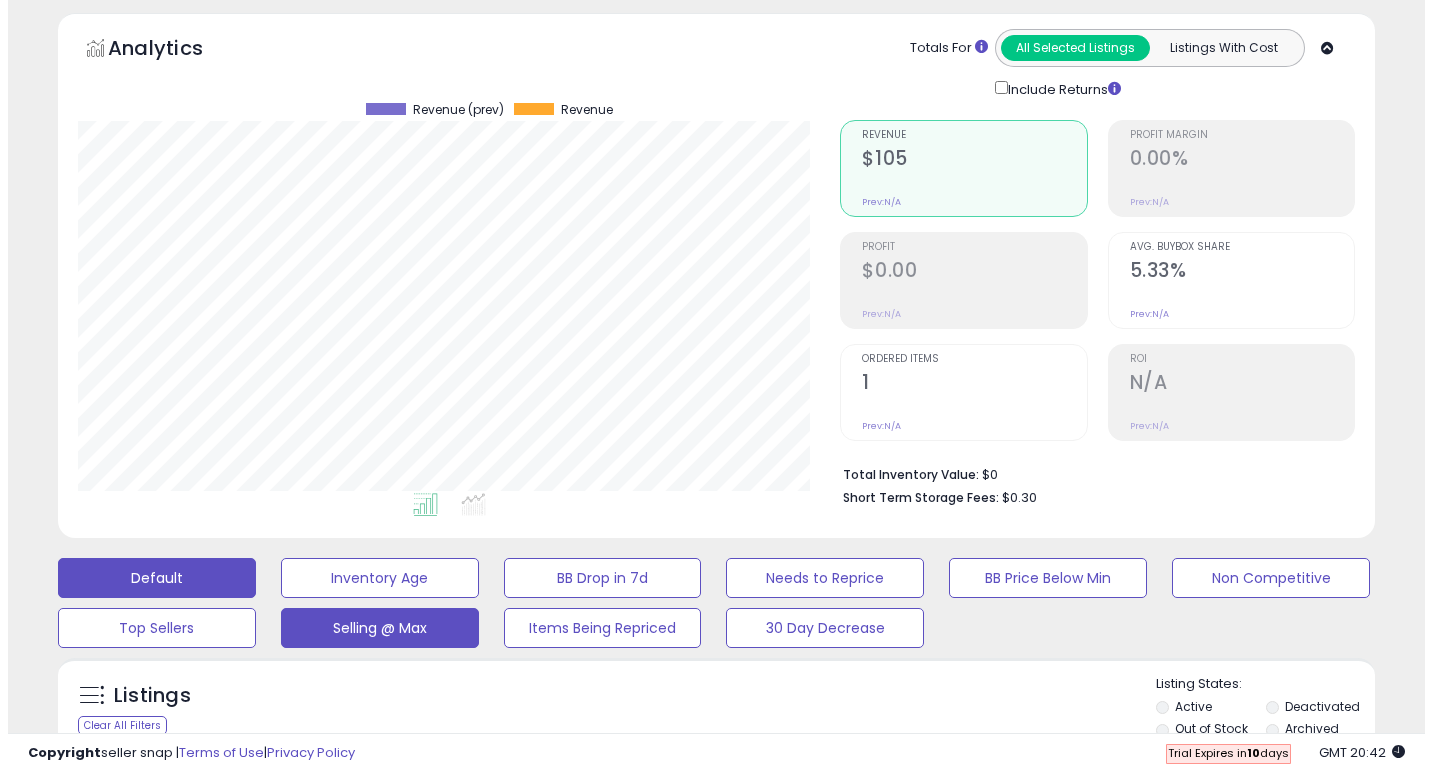 scroll, scrollTop: 71, scrollLeft: 0, axis: vertical 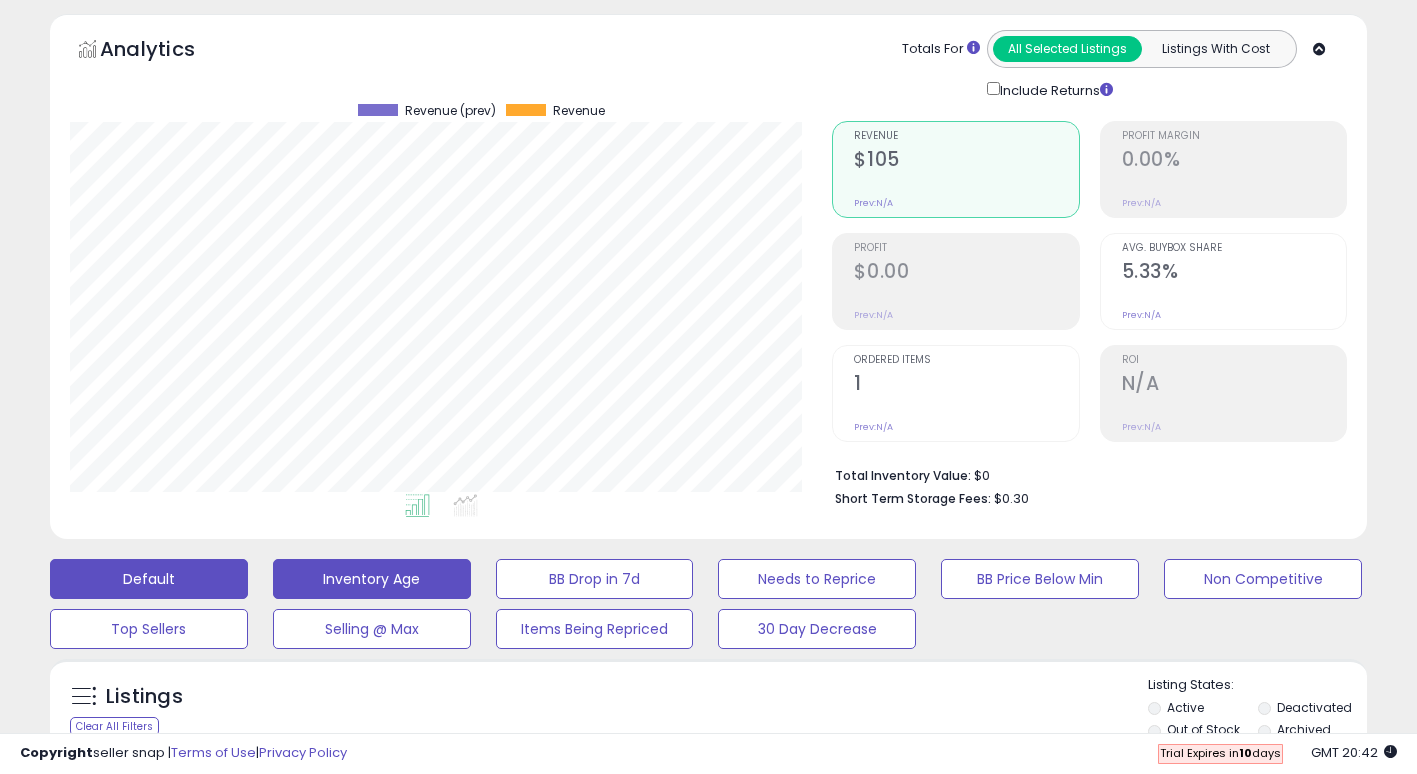 click on "Inventory Age" at bounding box center [372, 579] 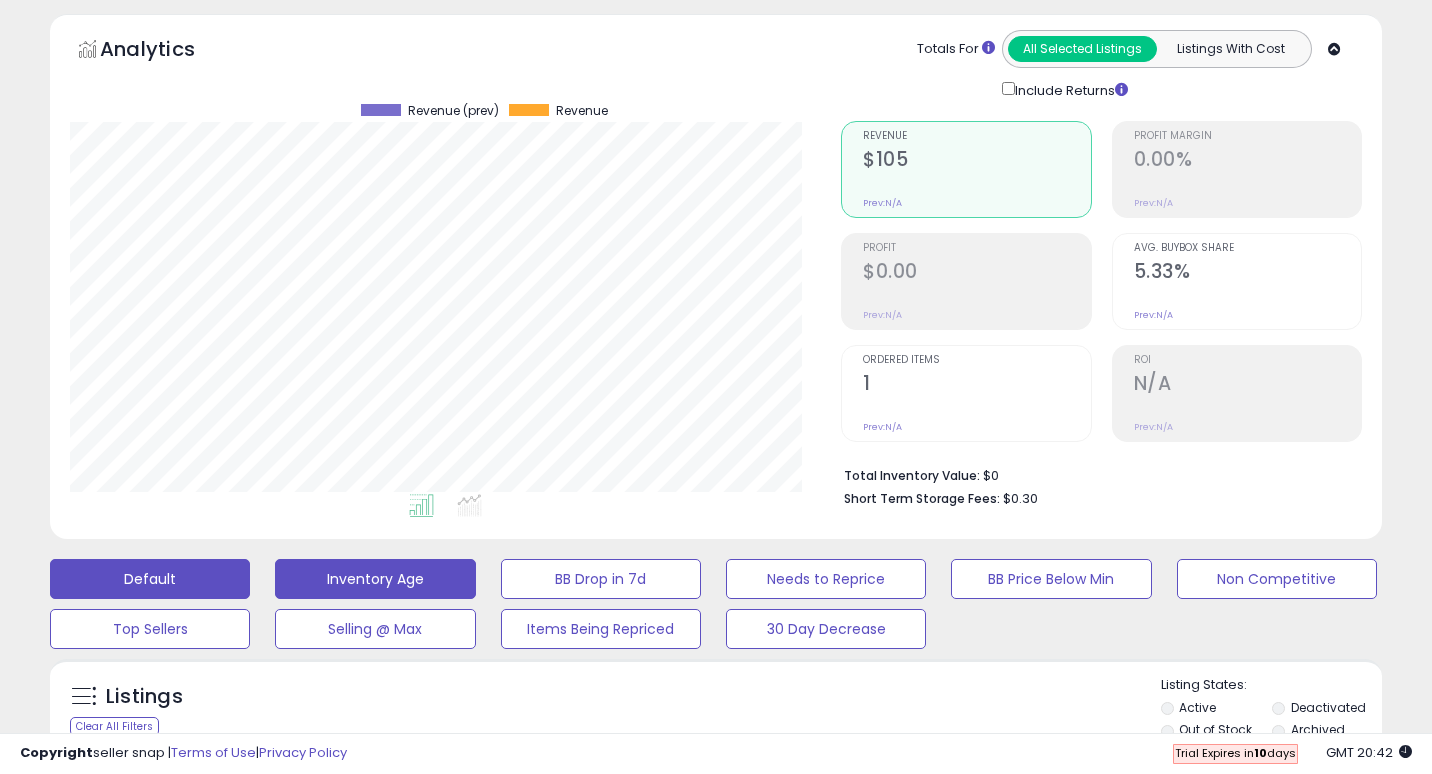 scroll, scrollTop: 999590, scrollLeft: 999229, axis: both 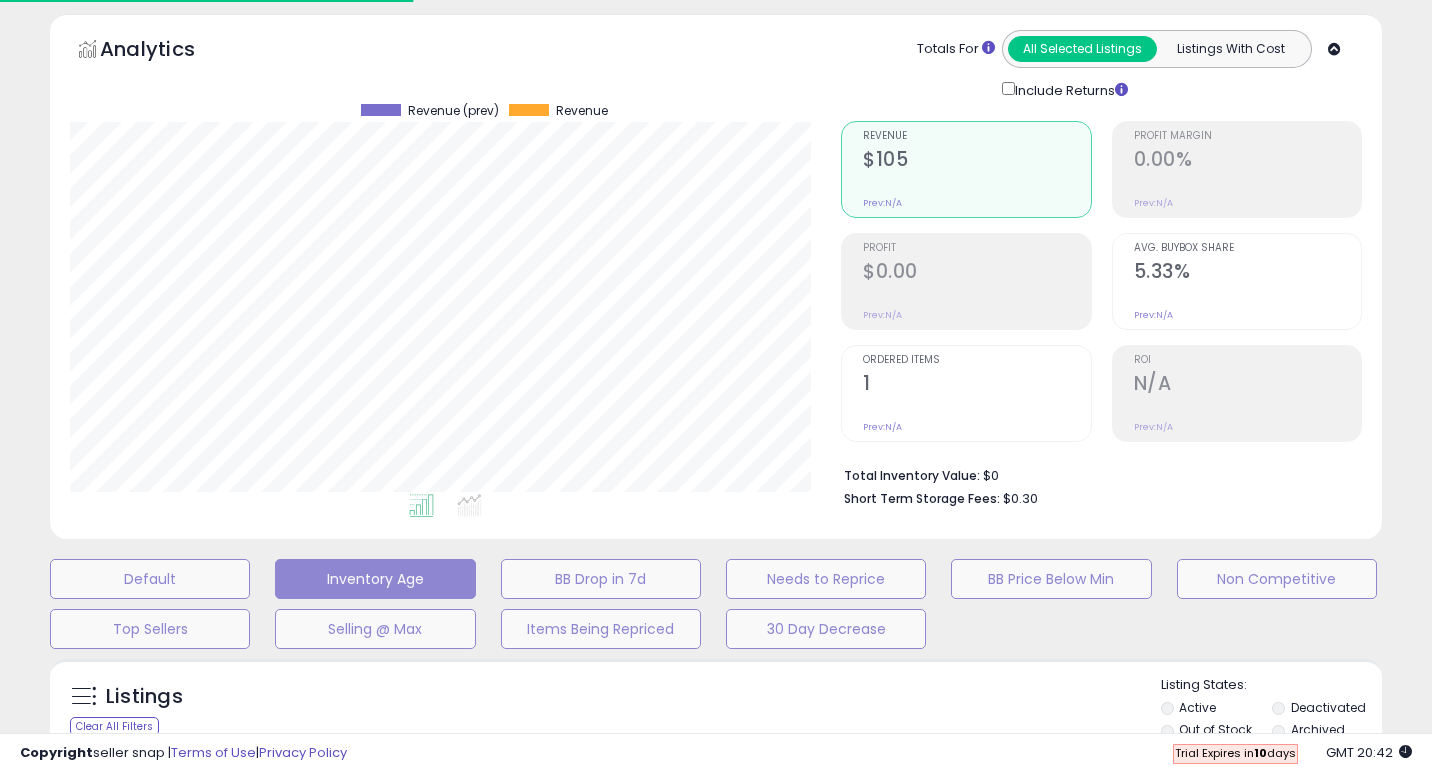 type 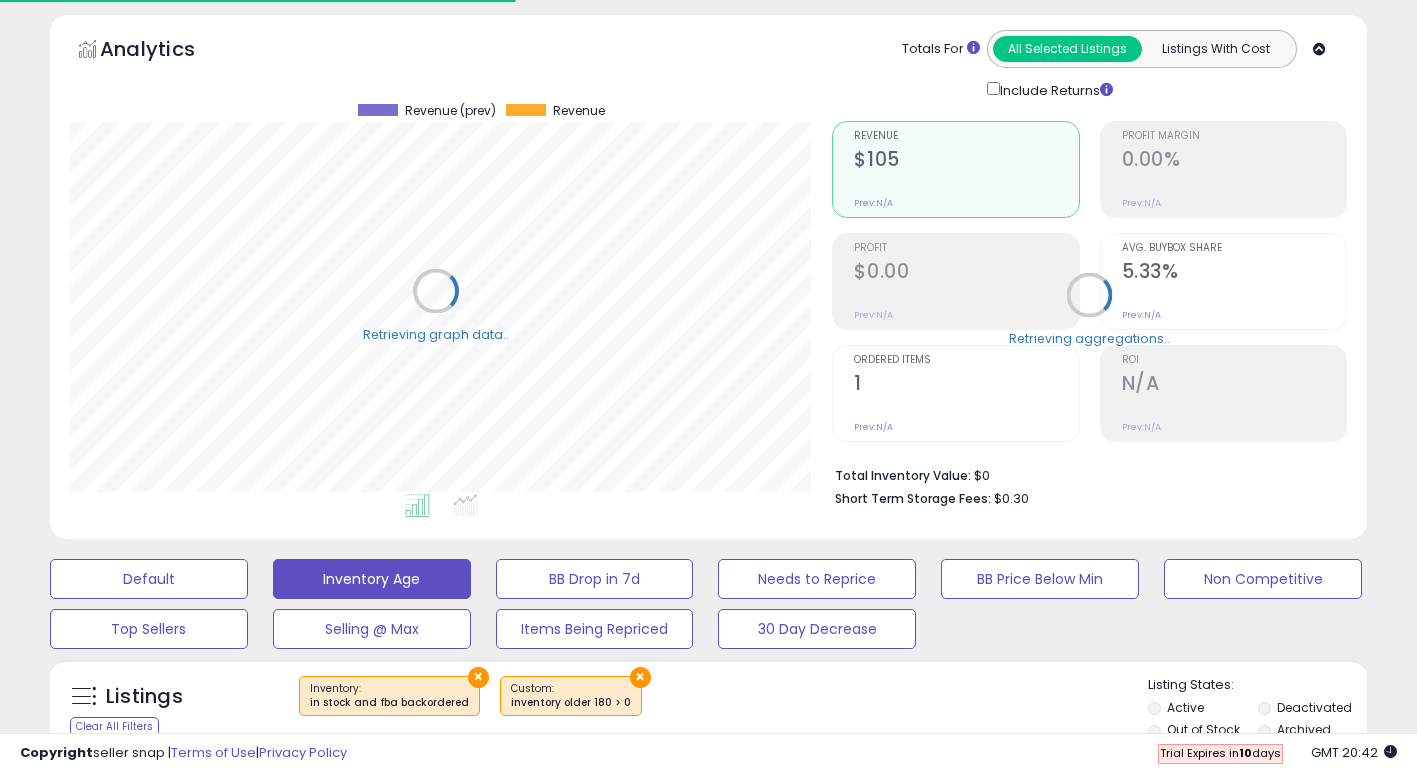 scroll, scrollTop: 410, scrollLeft: 762, axis: both 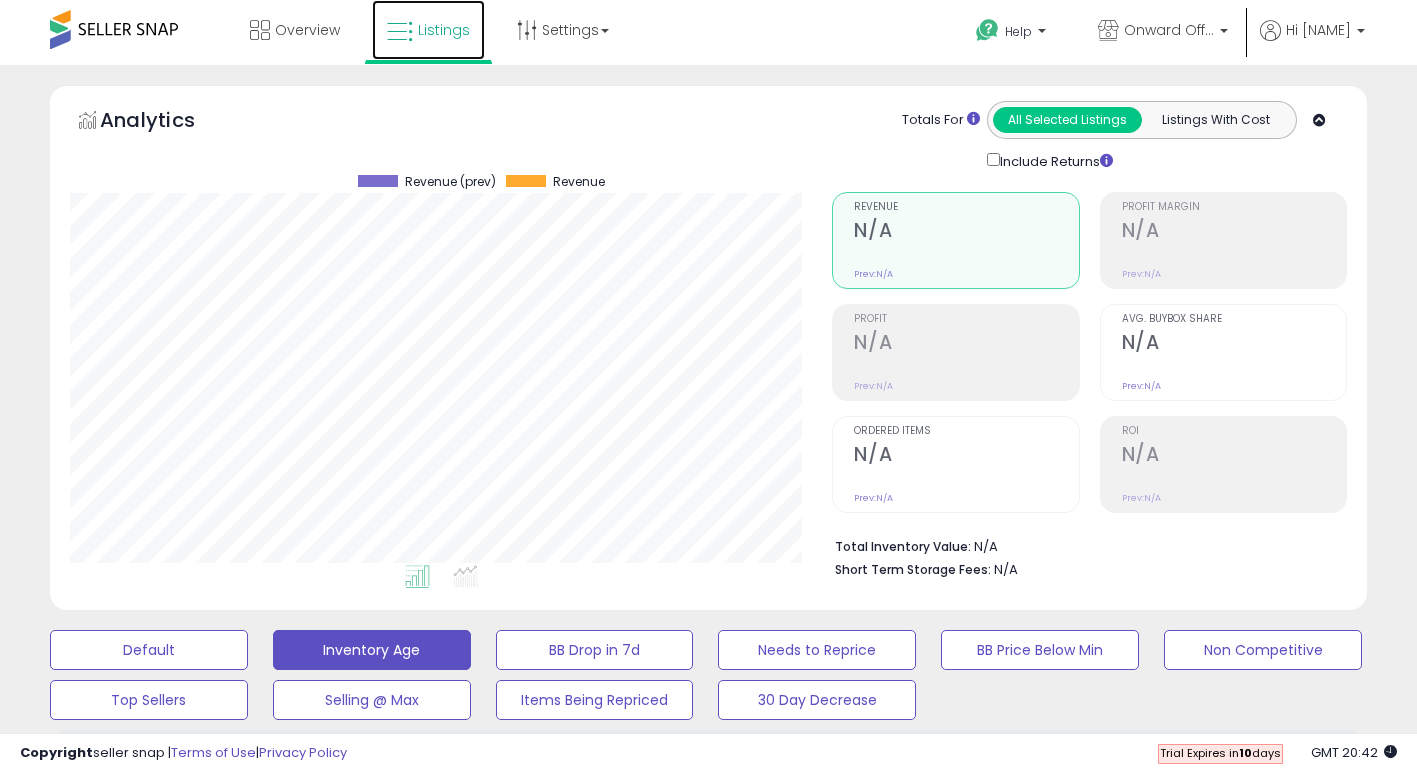 click on "Listings" at bounding box center (428, 30) 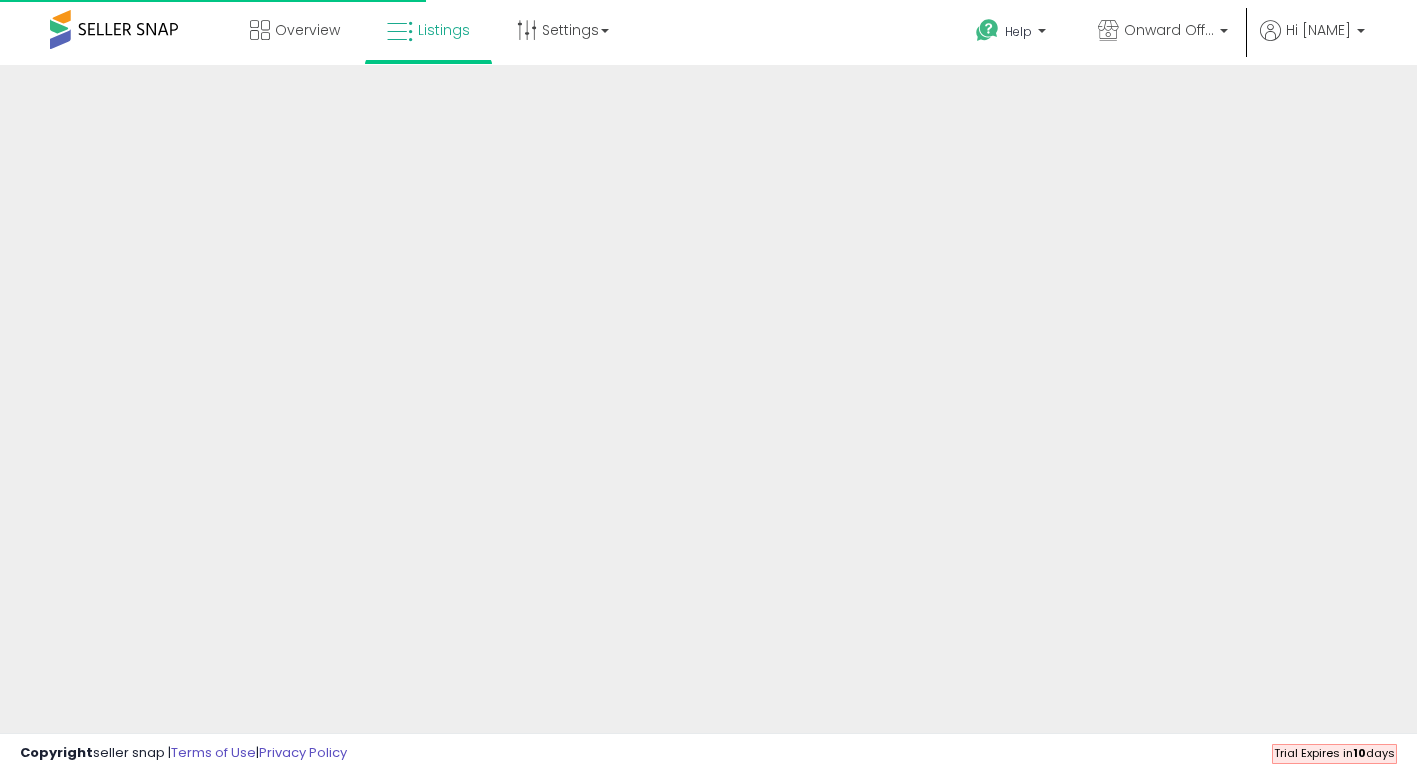 scroll, scrollTop: 0, scrollLeft: 0, axis: both 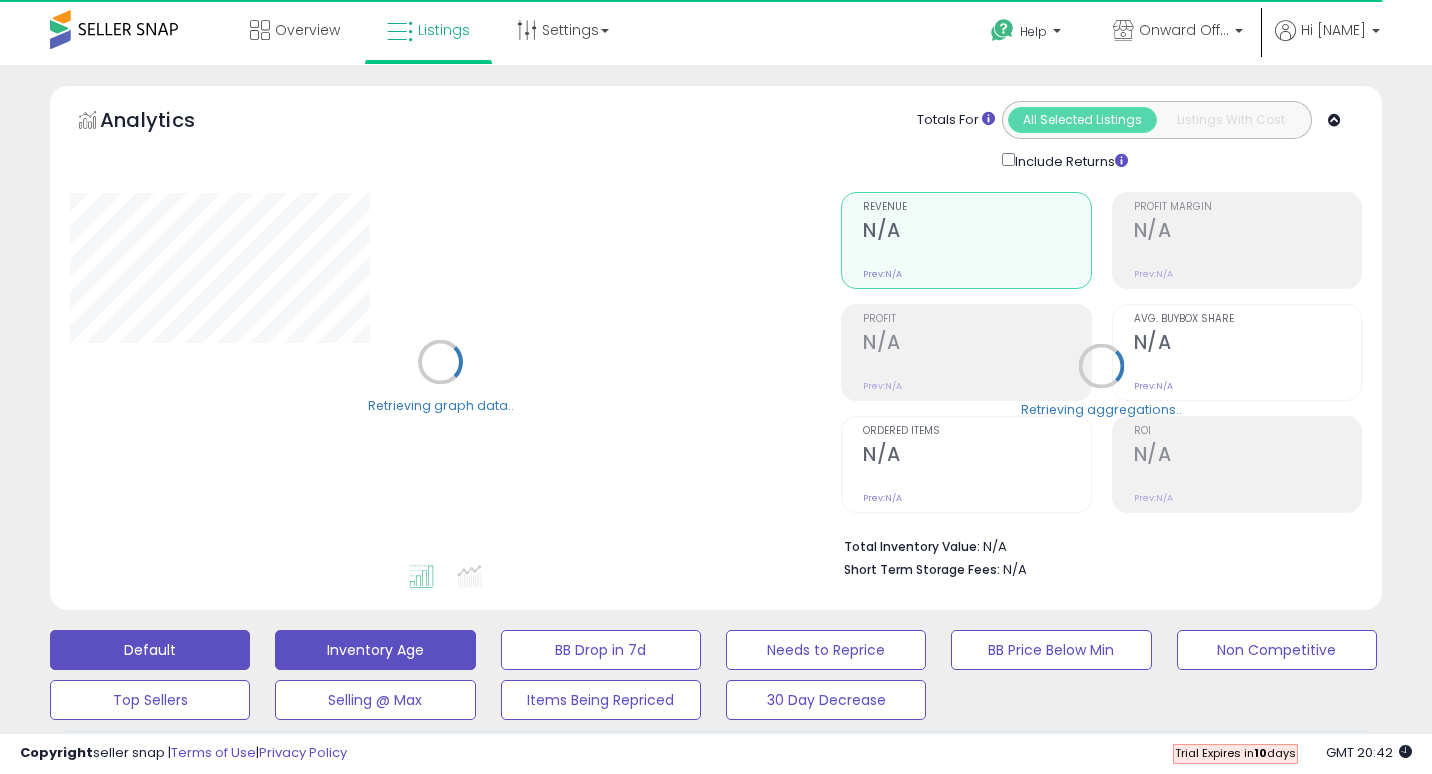 click on "Inventory Age" at bounding box center [375, 650] 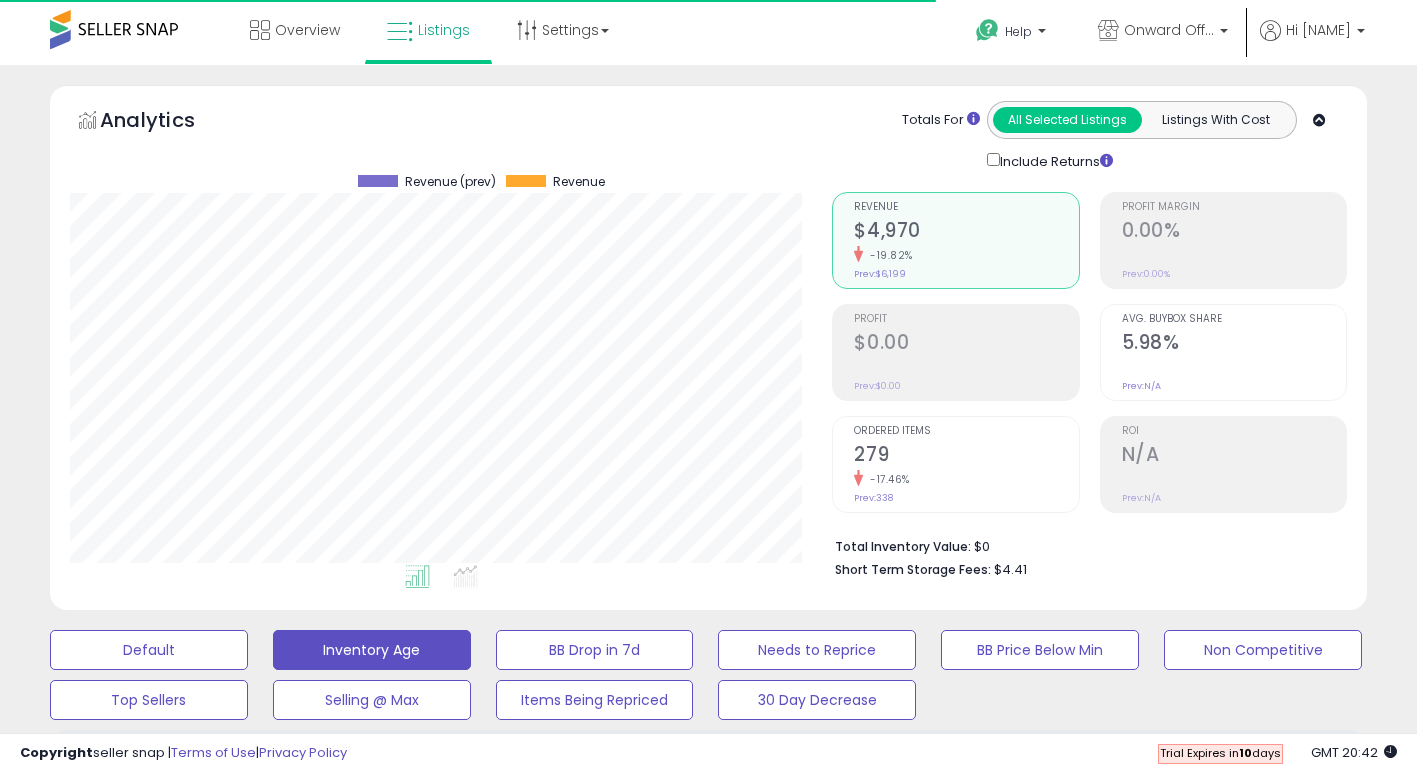 scroll, scrollTop: 999590, scrollLeft: 999237, axis: both 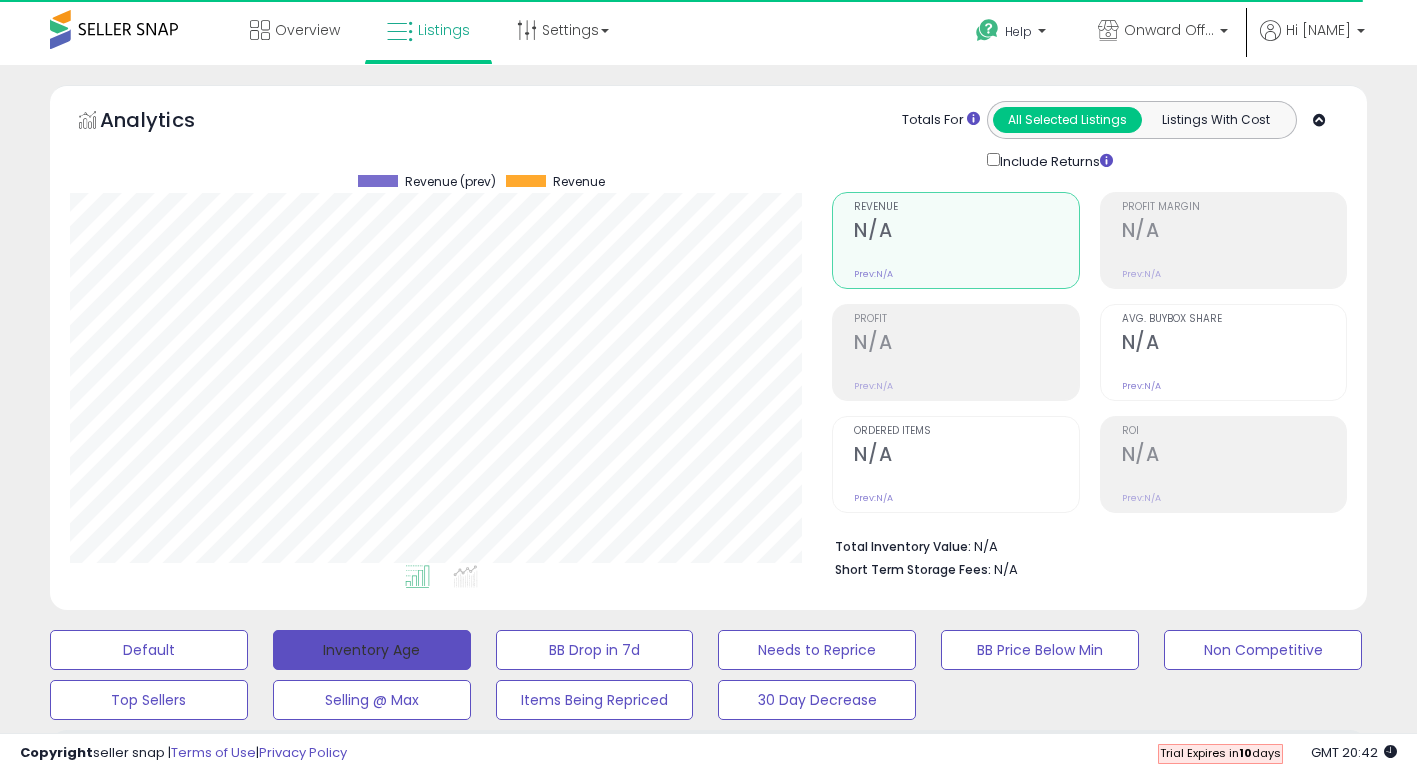 click on "Inventory Age" at bounding box center (372, 650) 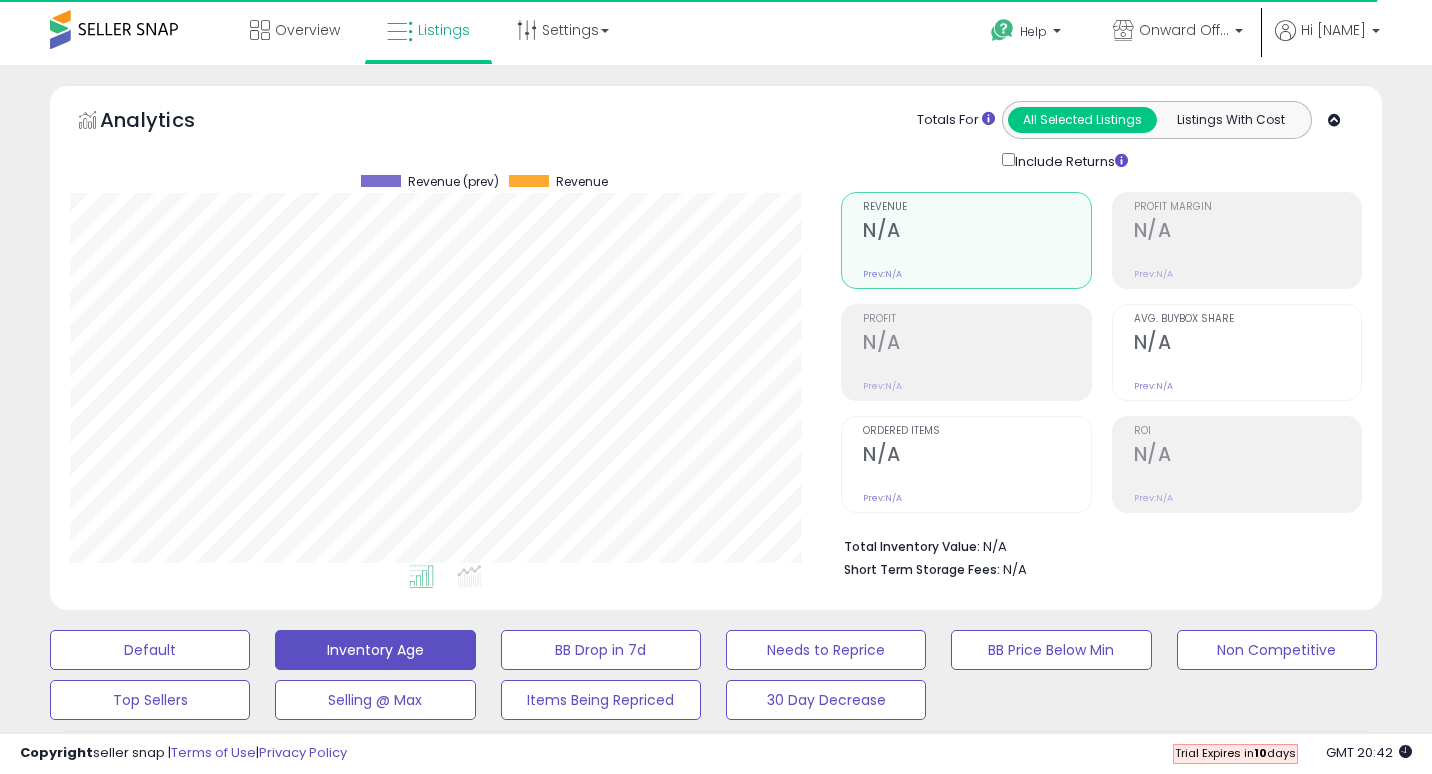 scroll, scrollTop: 999590, scrollLeft: 999229, axis: both 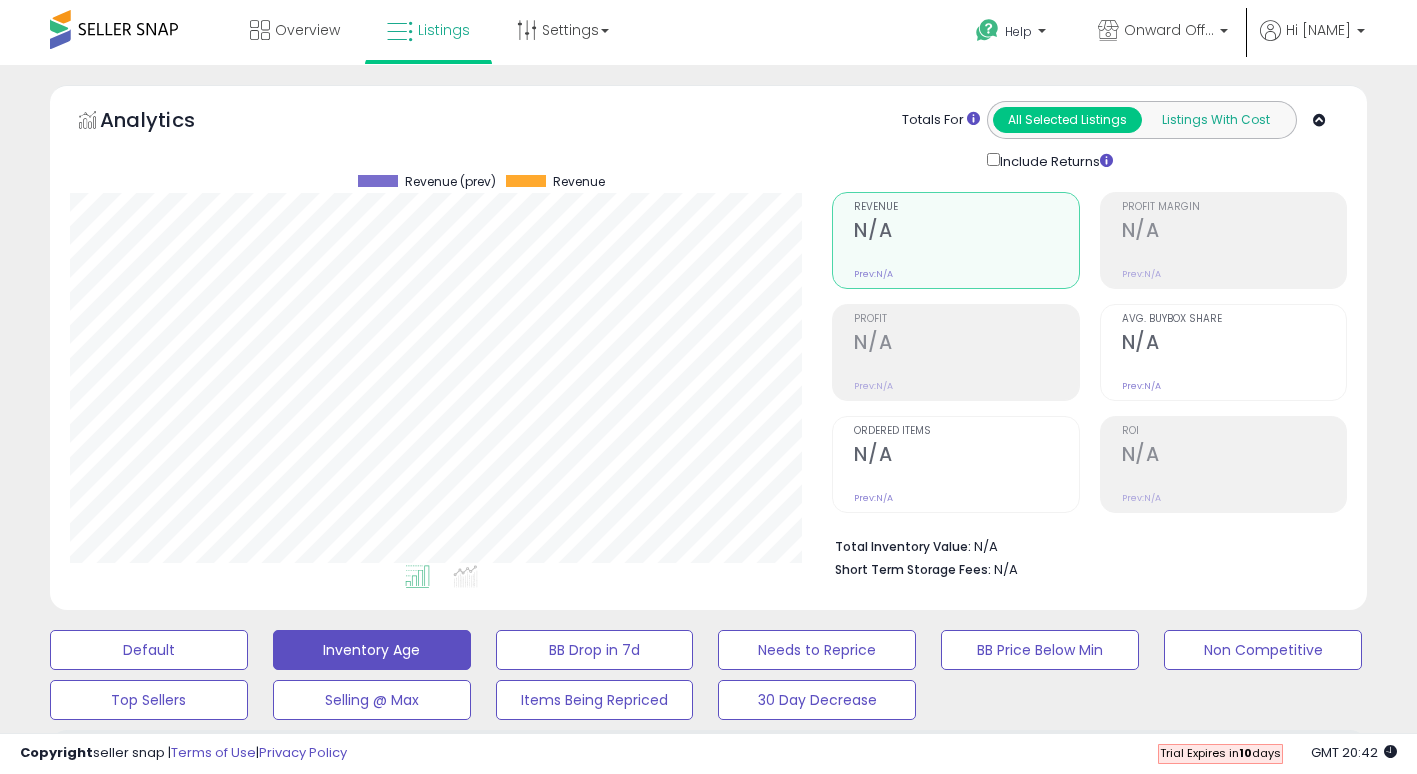 click on "Listings With Cost" at bounding box center [1215, 120] 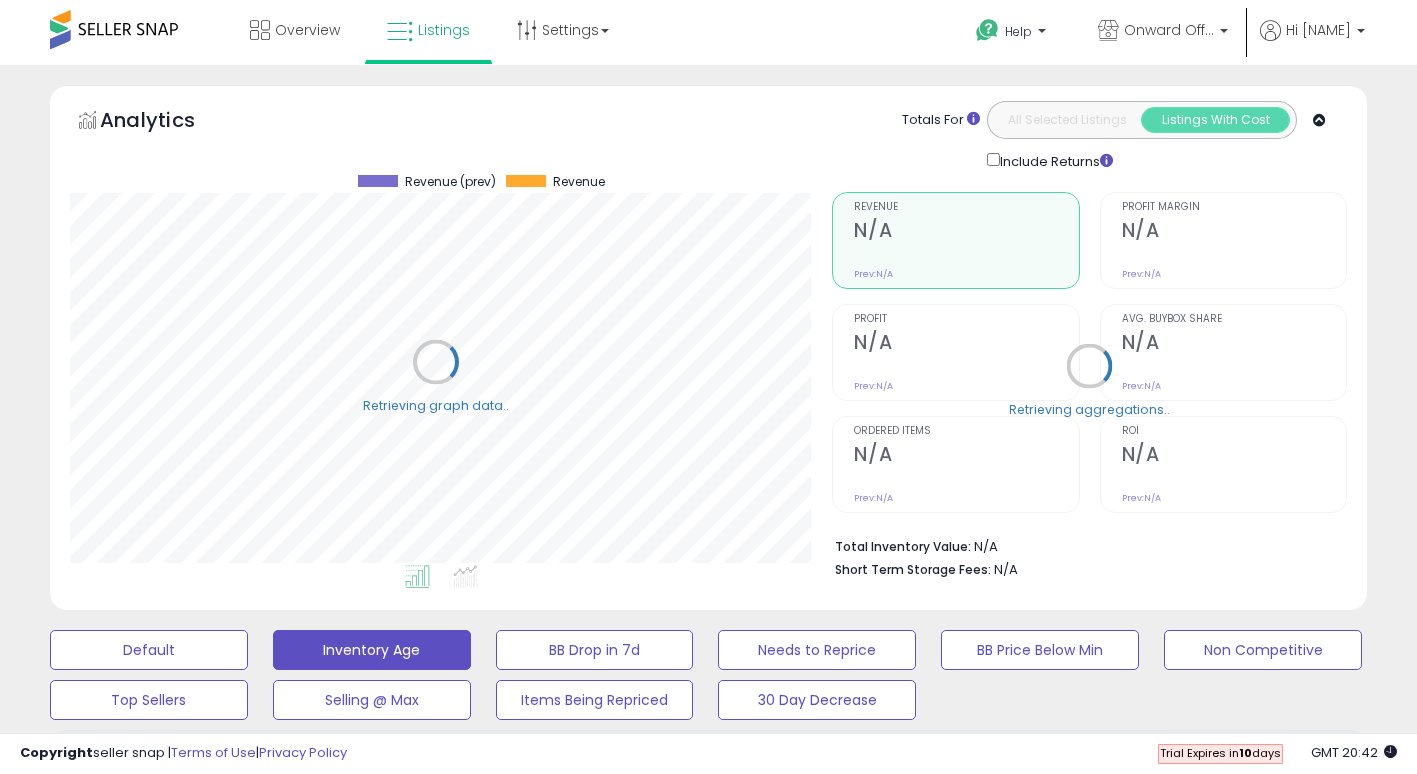 scroll, scrollTop: 999590, scrollLeft: 999229, axis: both 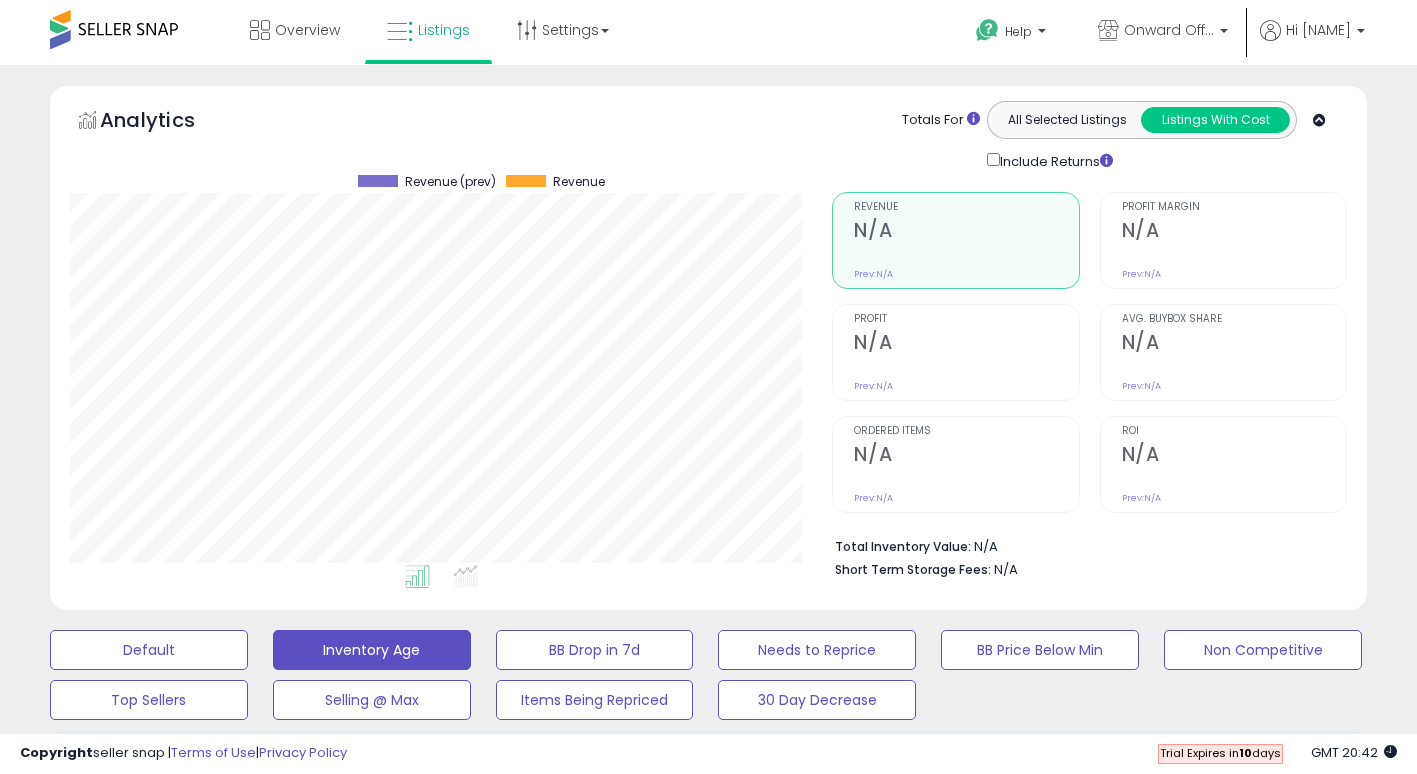 click on "Analytics
Totals For
All Selected Listings
Listings With Cost
Include Returns" 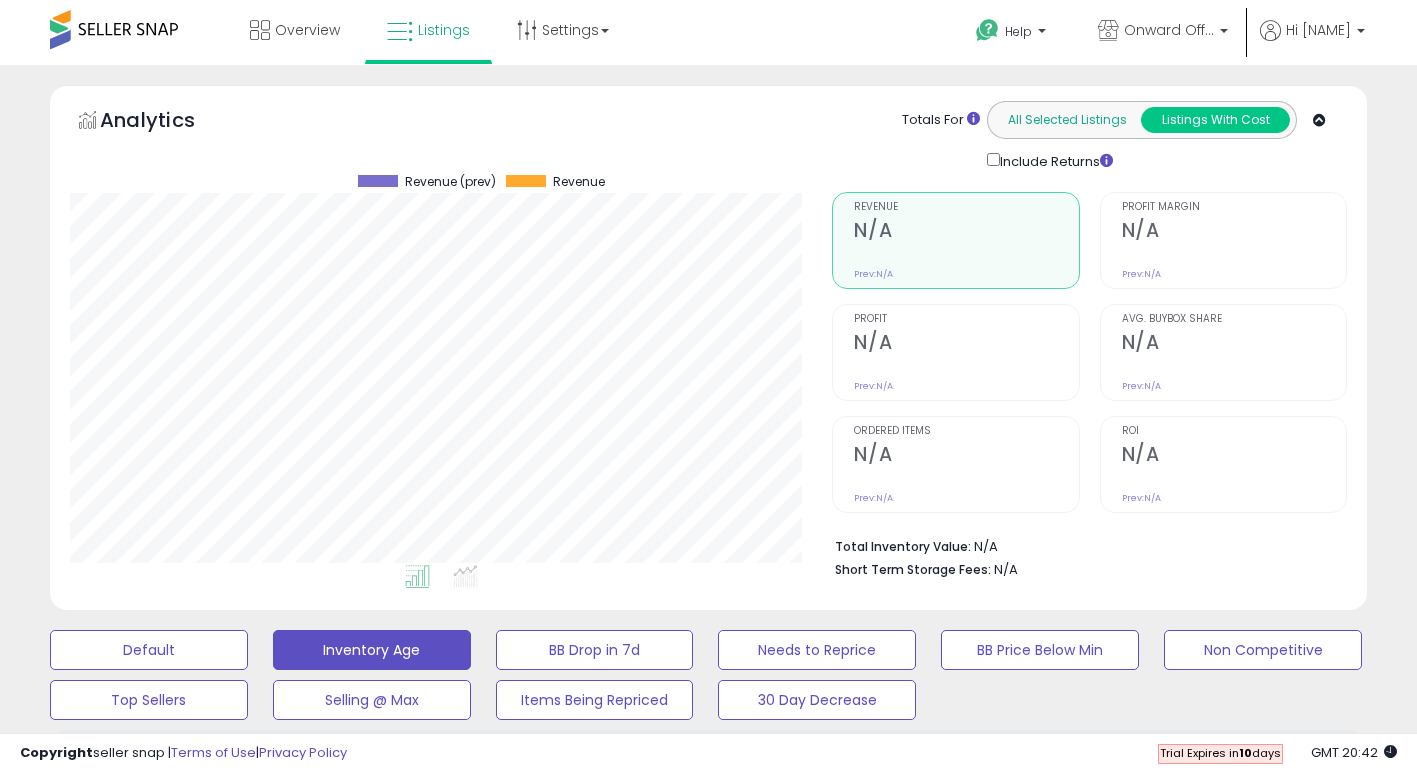 click on "All Selected Listings" at bounding box center (1067, 120) 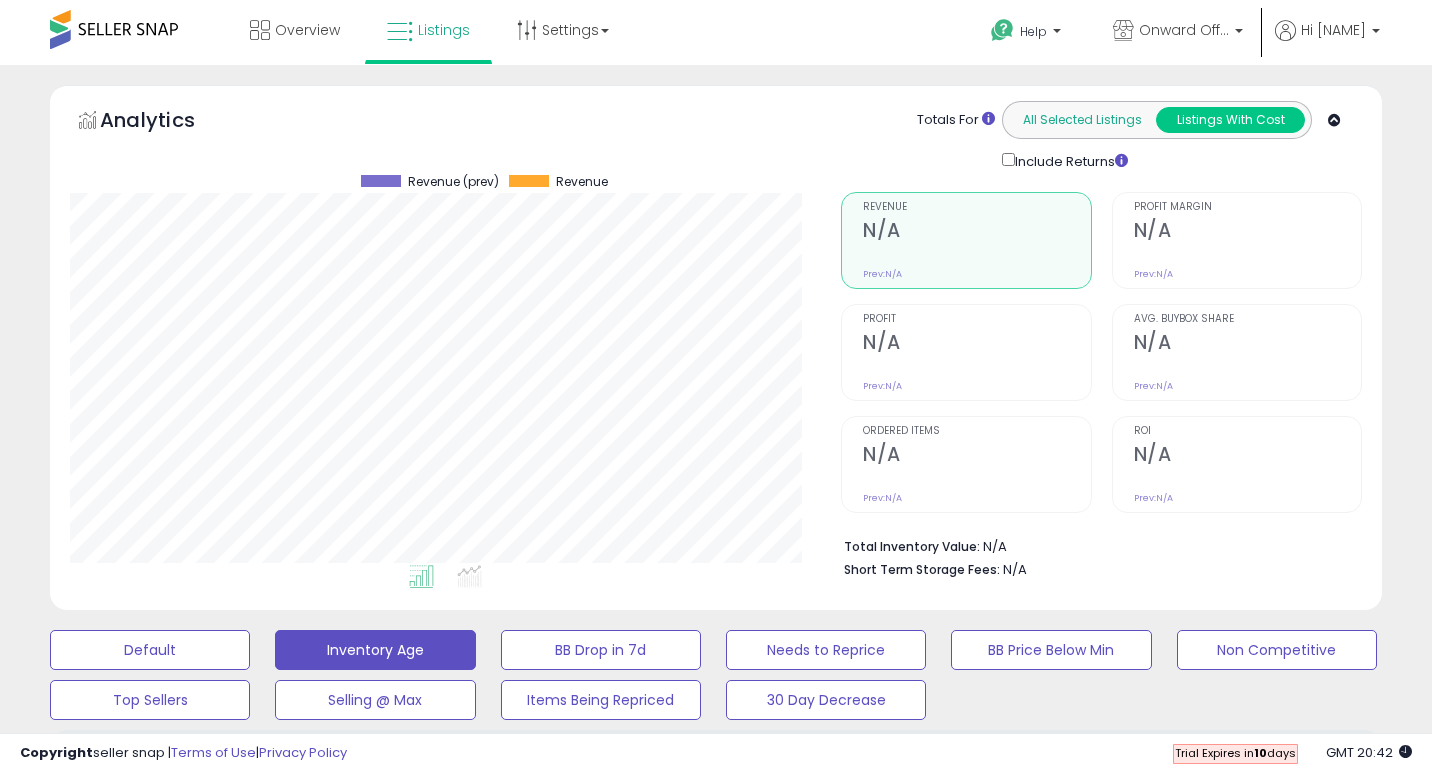 scroll, scrollTop: 999590, scrollLeft: 999229, axis: both 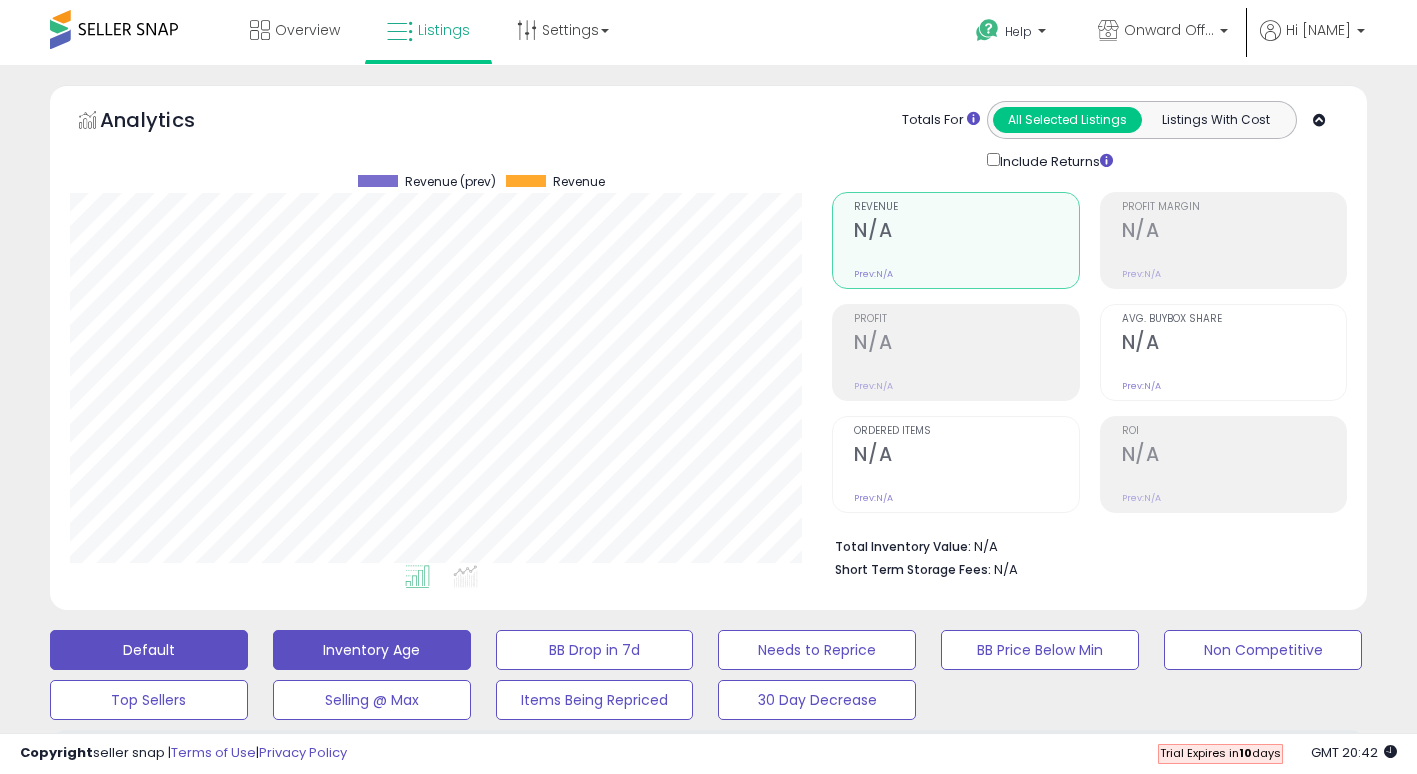 click on "Default" at bounding box center (149, 650) 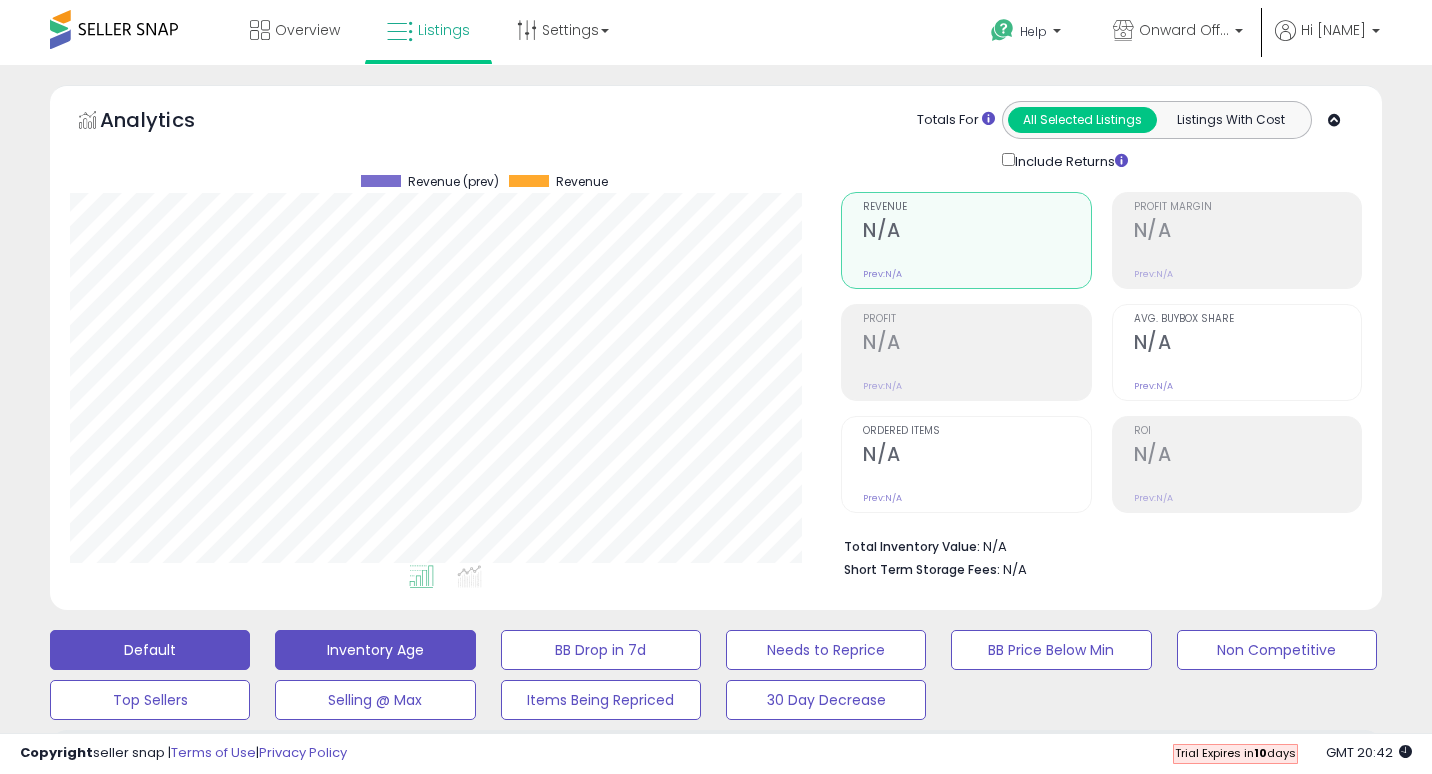 scroll, scrollTop: 999590, scrollLeft: 999229, axis: both 